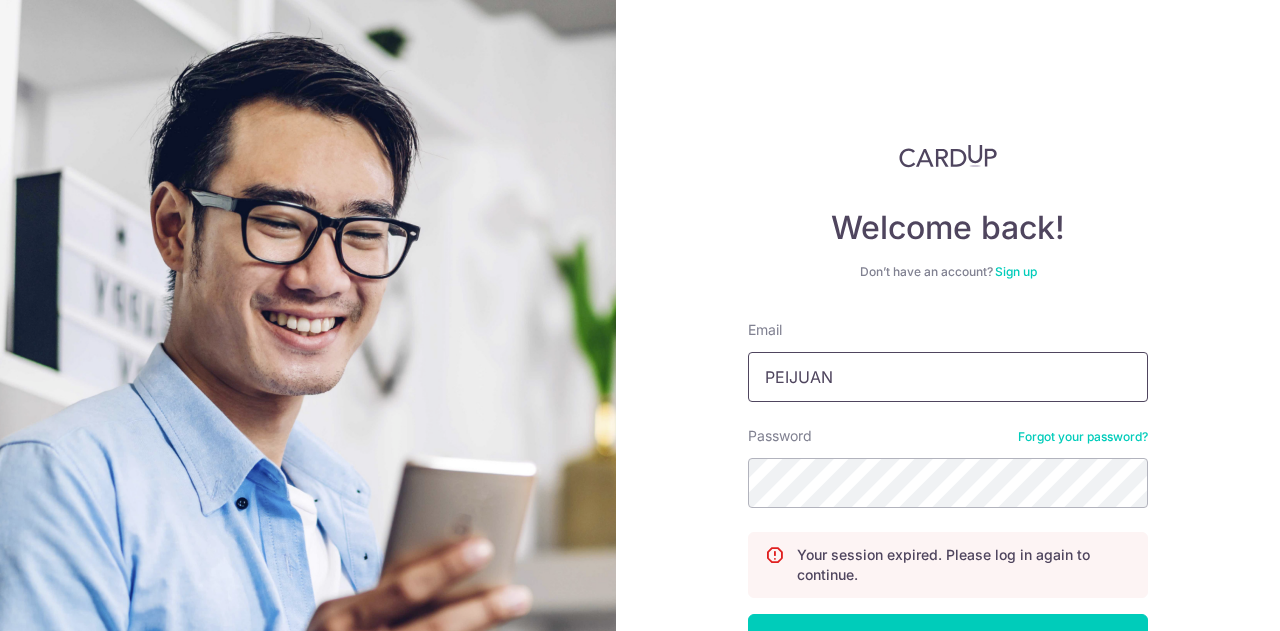 scroll, scrollTop: 0, scrollLeft: 0, axis: both 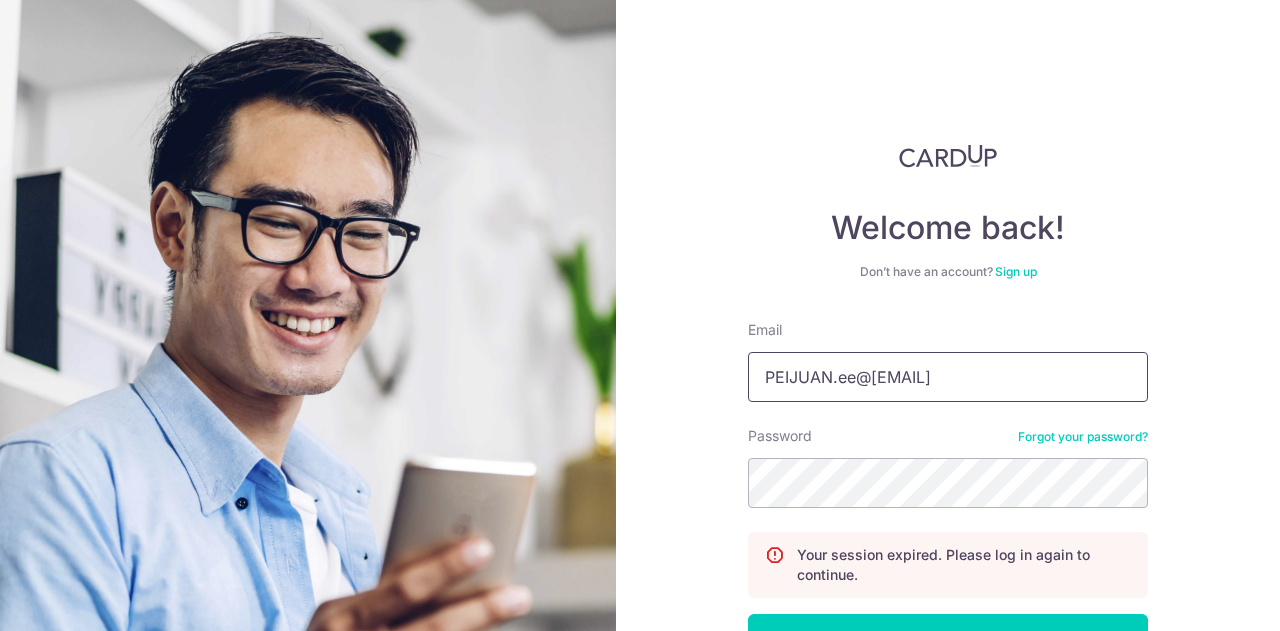 type on "PEIJUAN.ee@gmail.com" 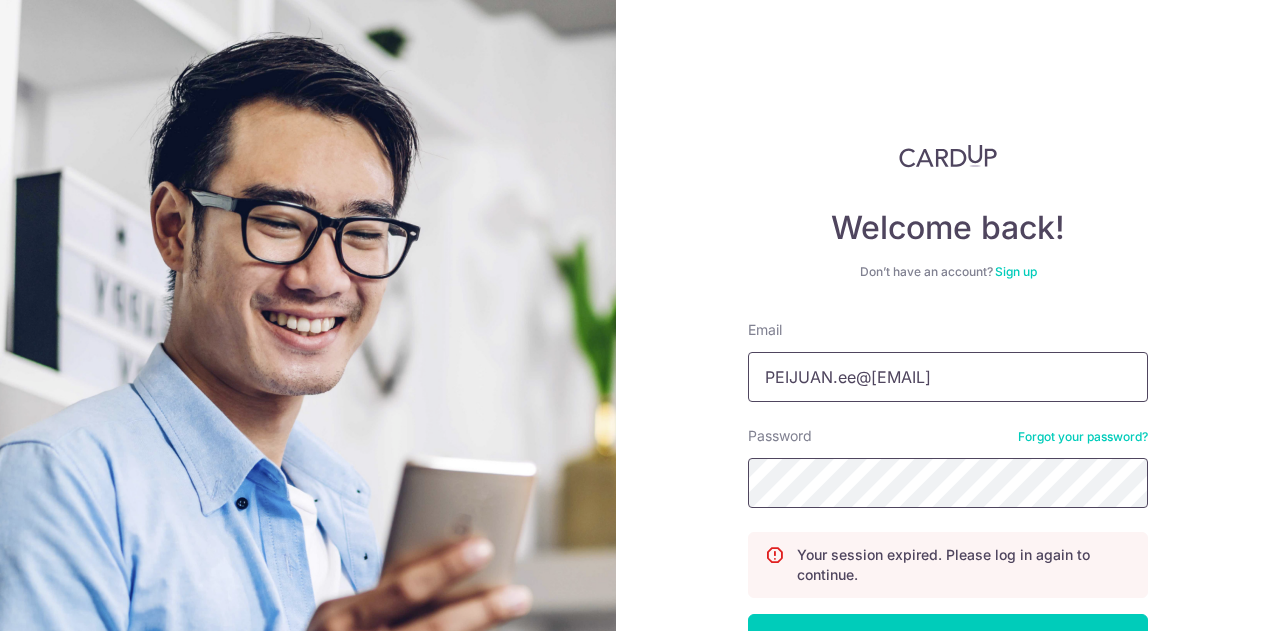 click on "Log in" at bounding box center (948, 639) 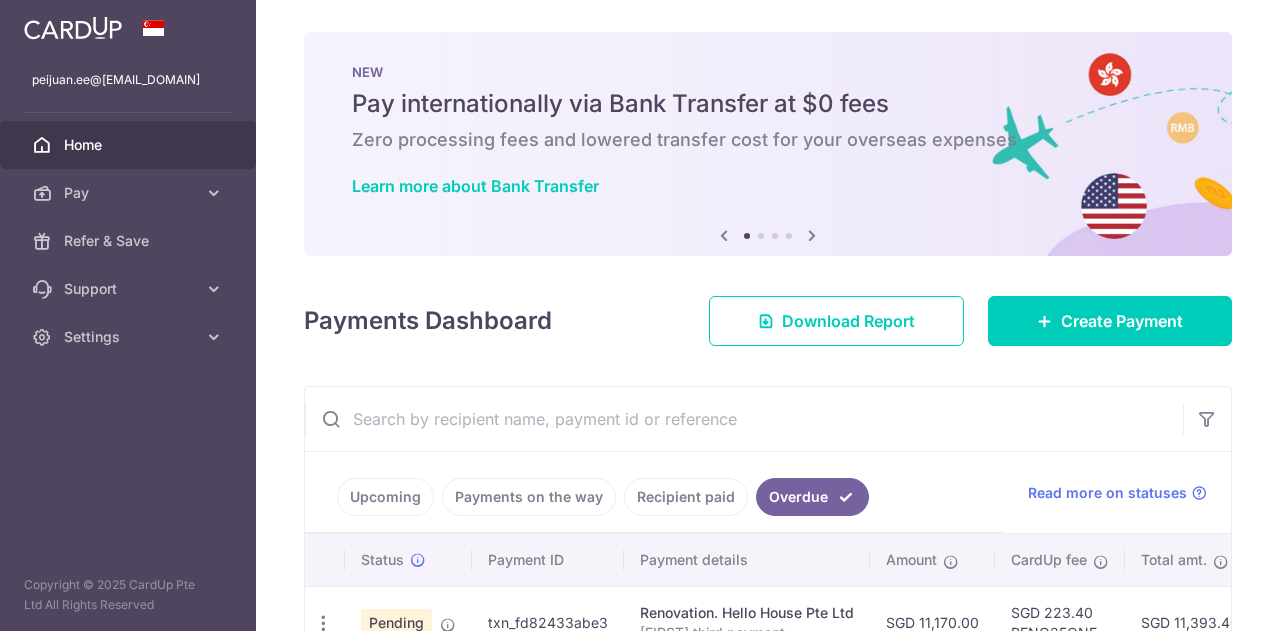 scroll, scrollTop: 0, scrollLeft: 0, axis: both 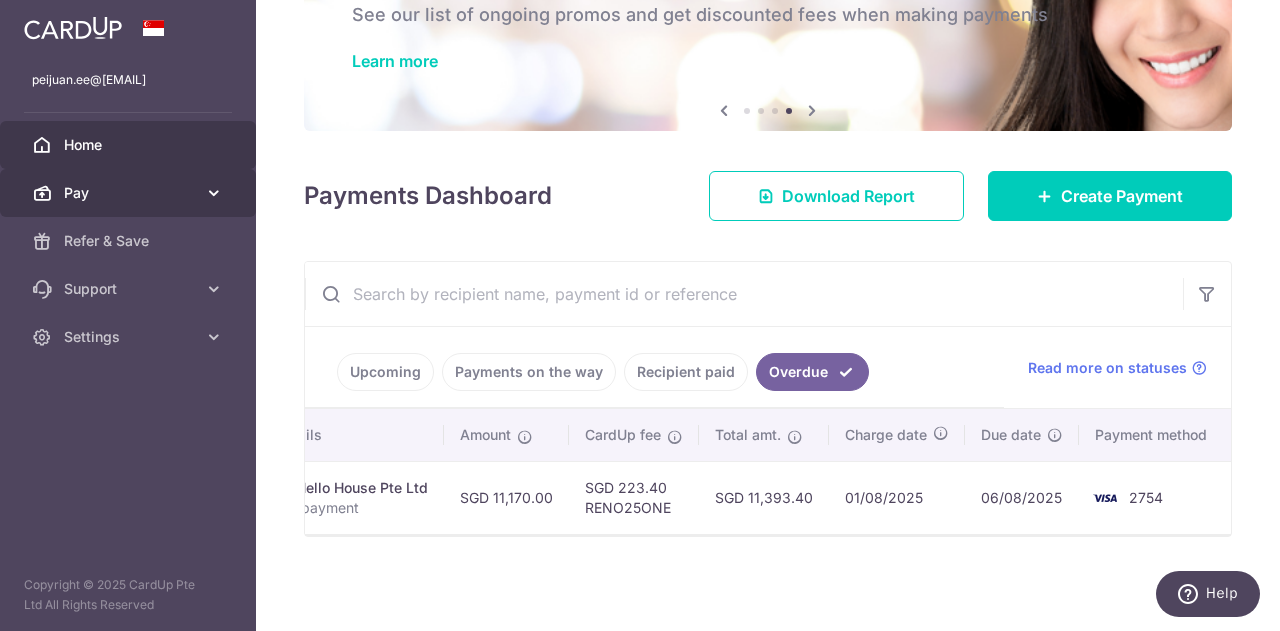 click on "Pay" at bounding box center [130, 193] 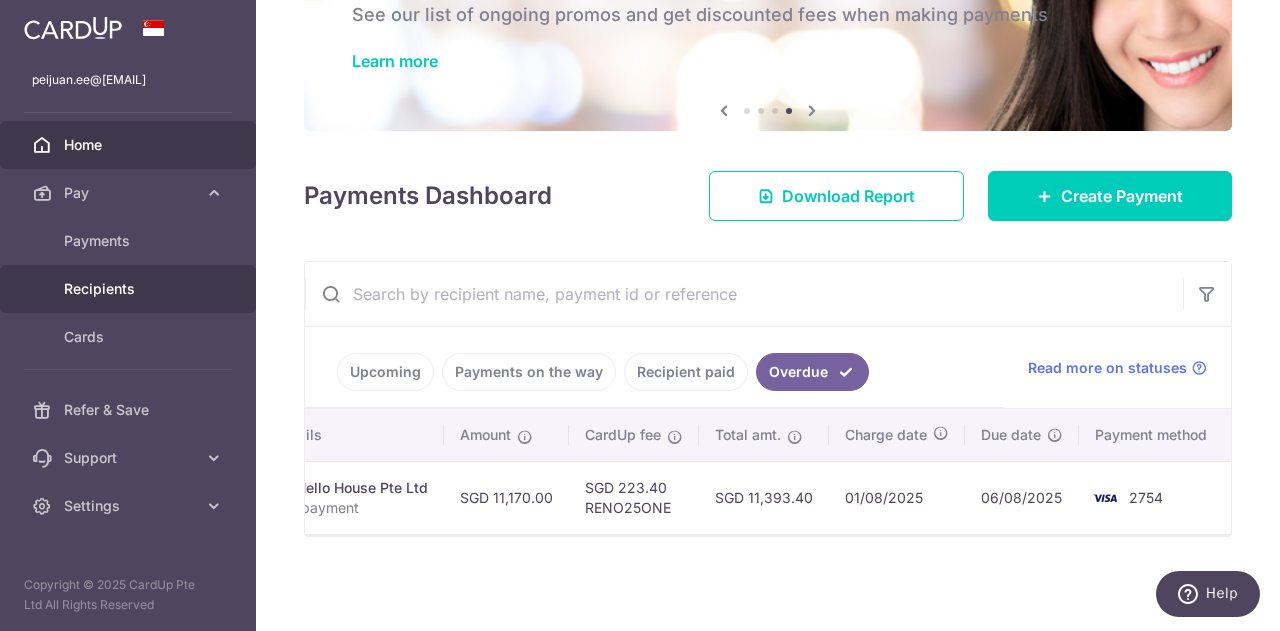 click on "Recipients" at bounding box center (130, 289) 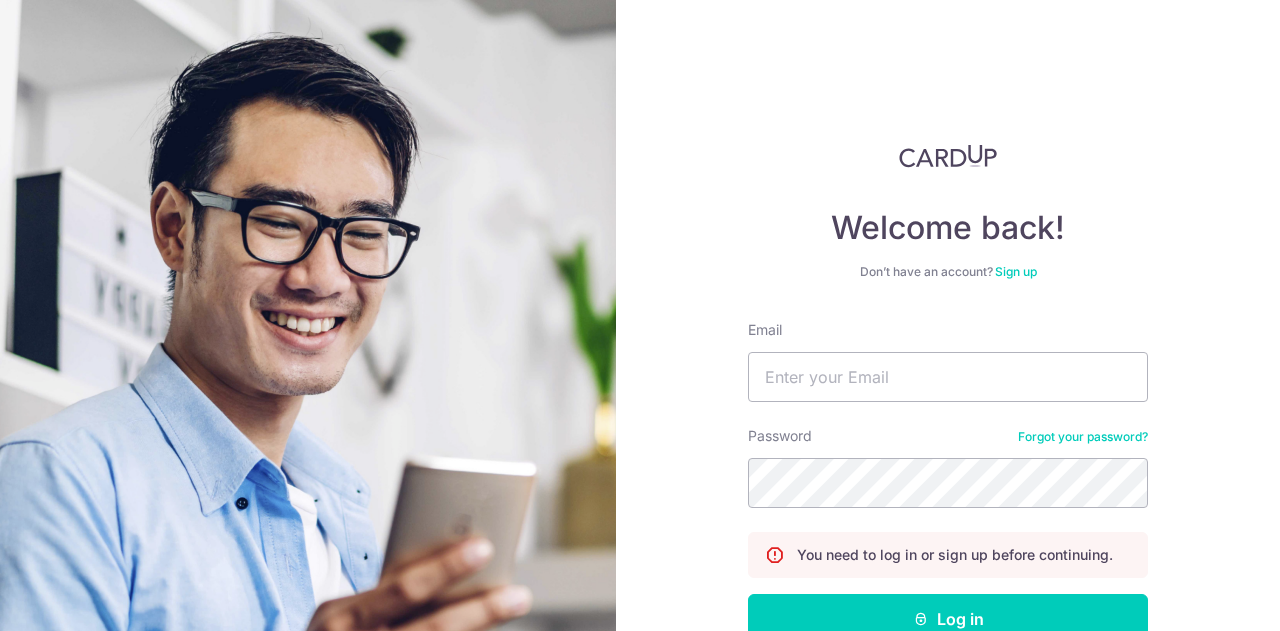 scroll, scrollTop: 0, scrollLeft: 0, axis: both 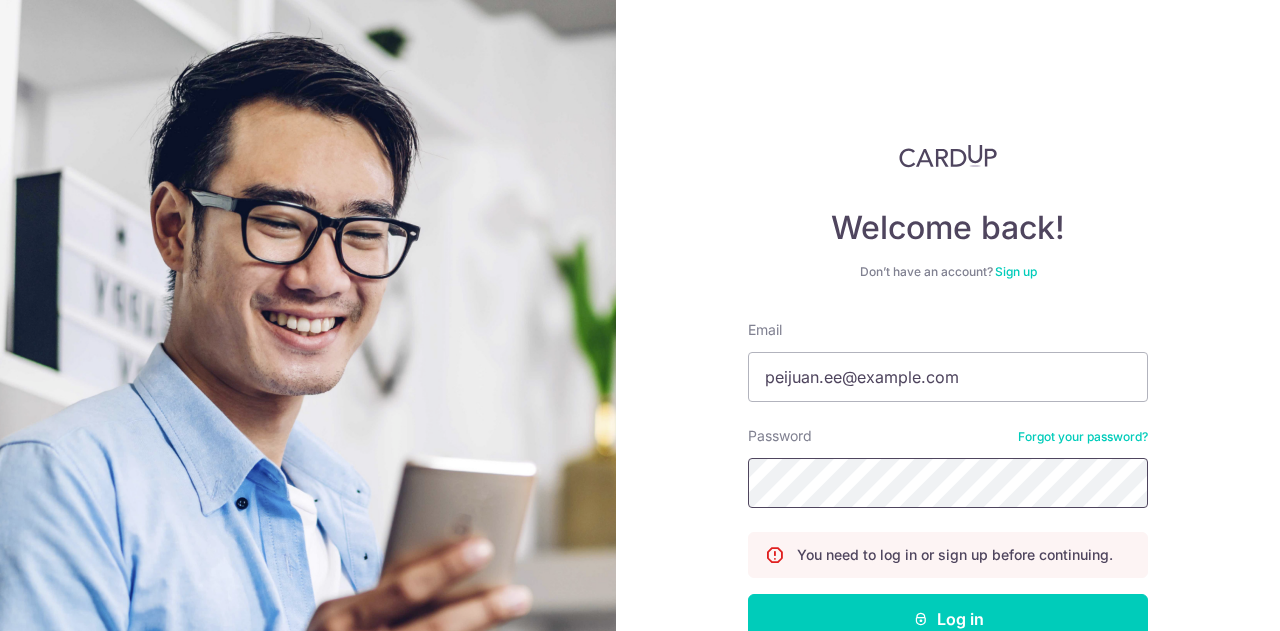 click on "Log in" at bounding box center (948, 619) 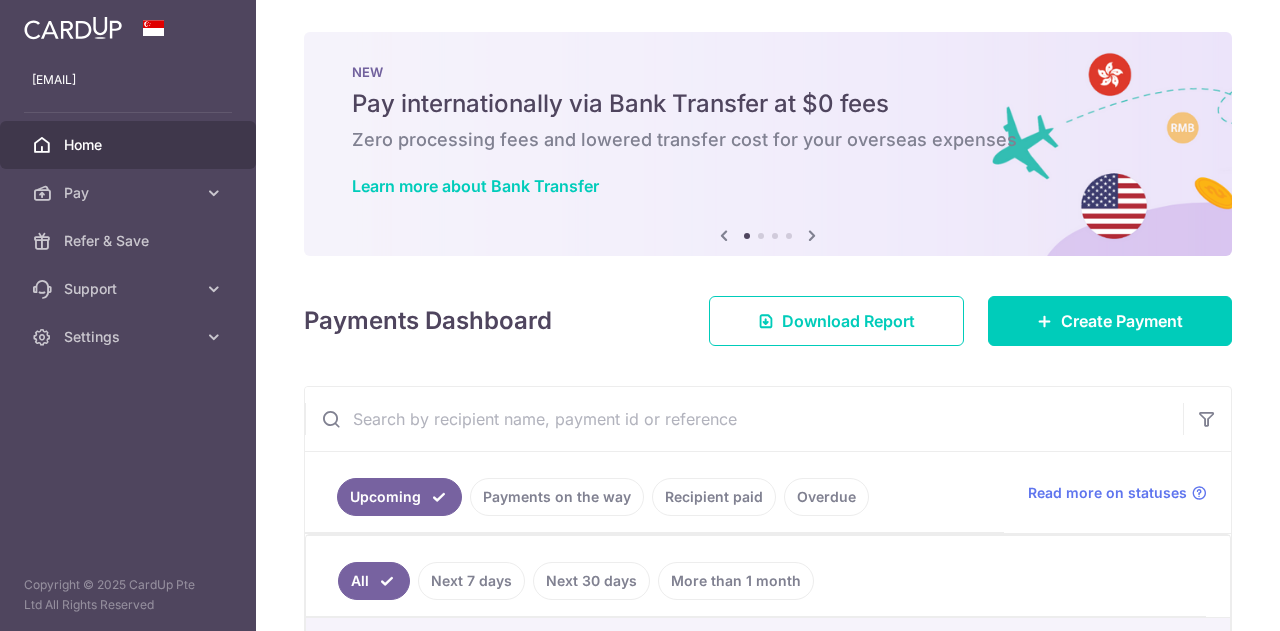 scroll, scrollTop: 0, scrollLeft: 0, axis: both 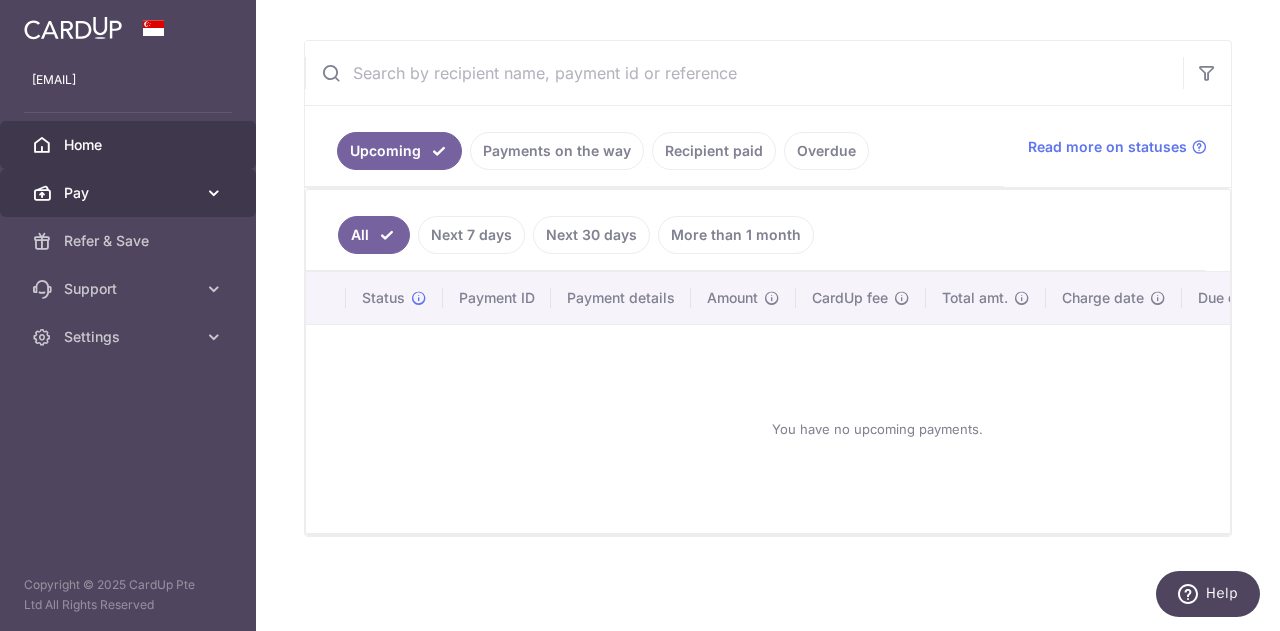 click on "Pay" at bounding box center [128, 193] 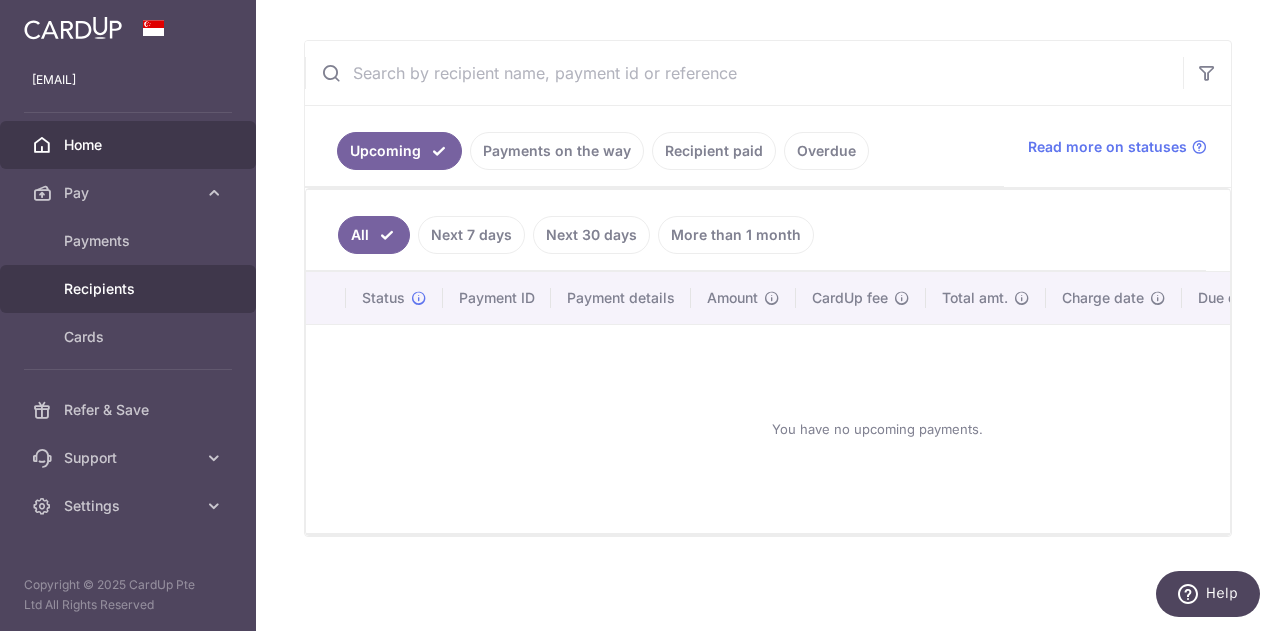 click on "Recipients" at bounding box center (130, 289) 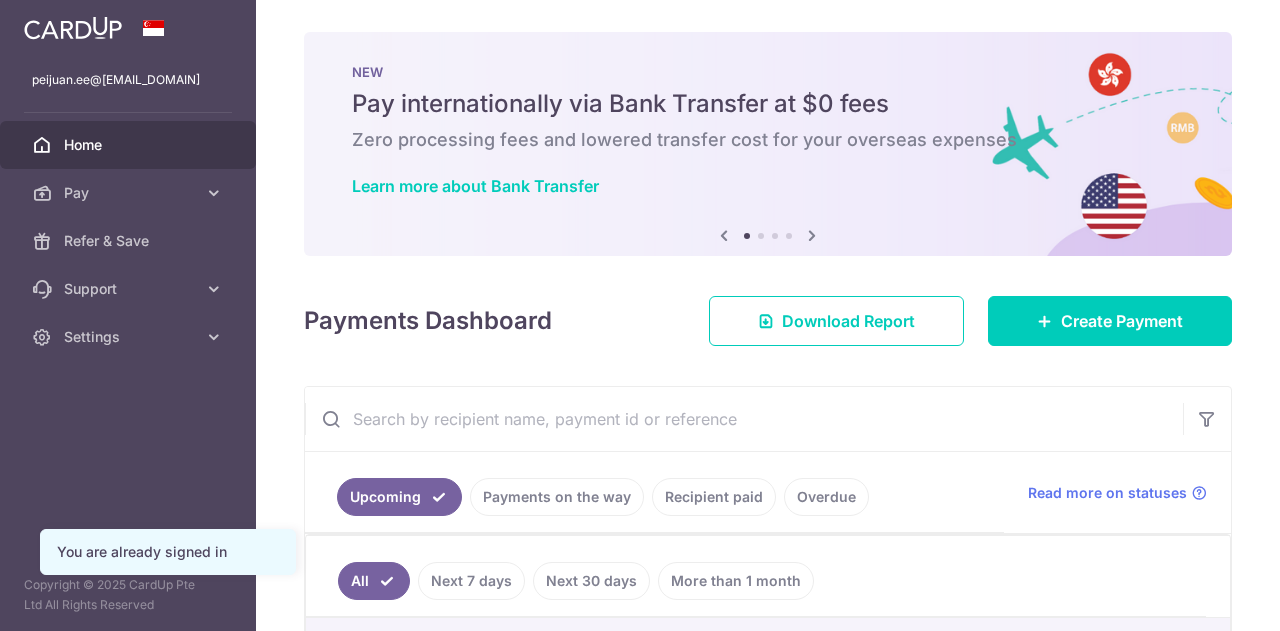 scroll, scrollTop: 0, scrollLeft: 0, axis: both 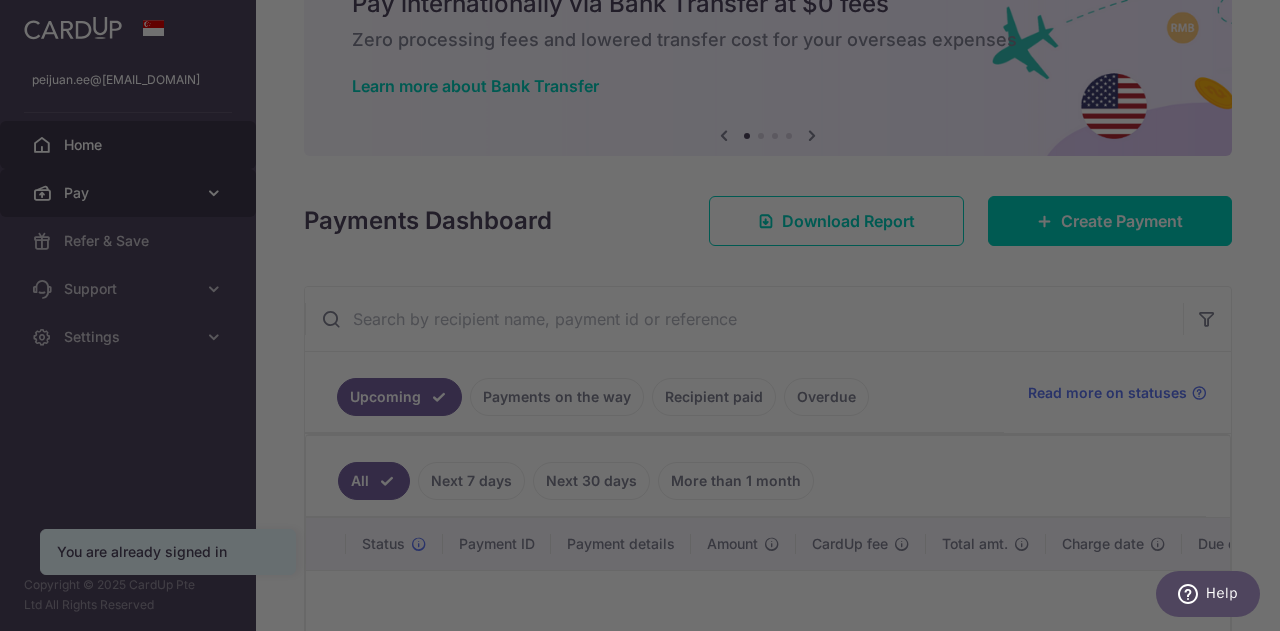 click at bounding box center (646, 318) 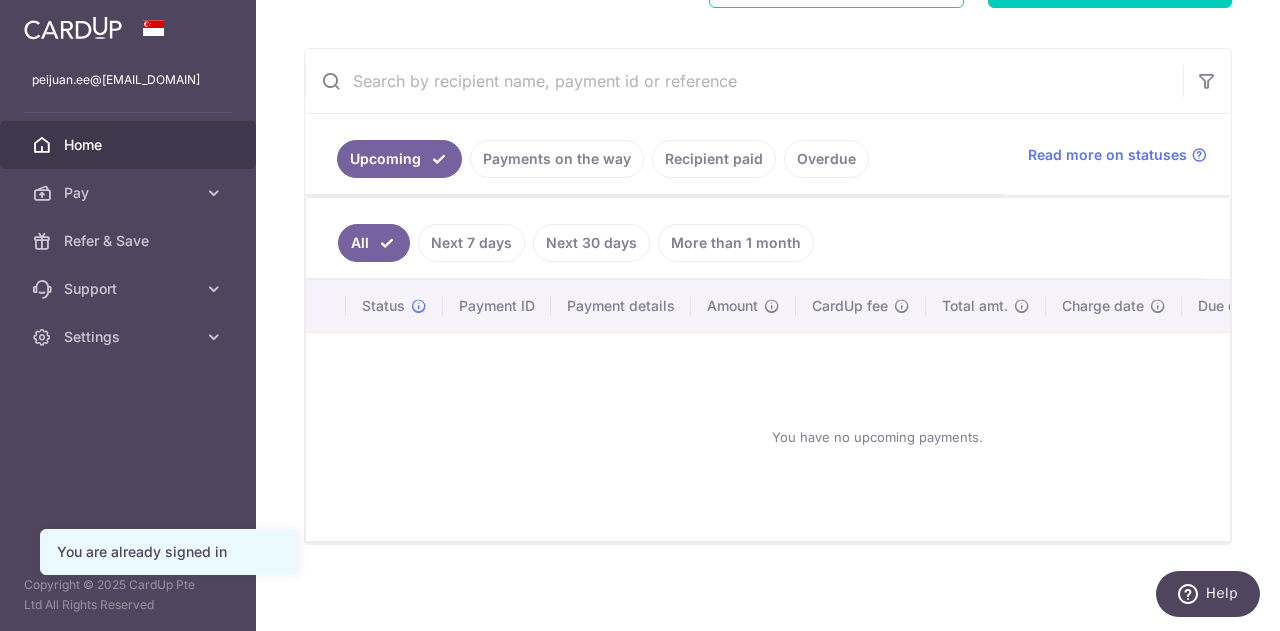 scroll, scrollTop: 349, scrollLeft: 0, axis: vertical 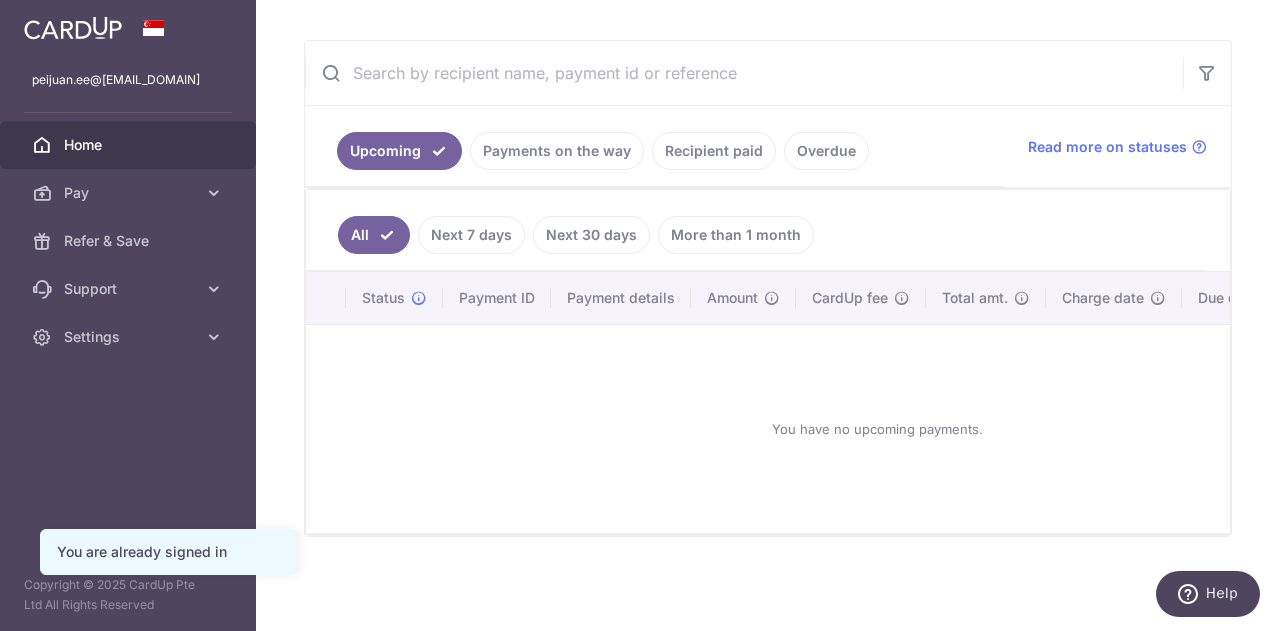 click on "Recipient paid" at bounding box center (714, 151) 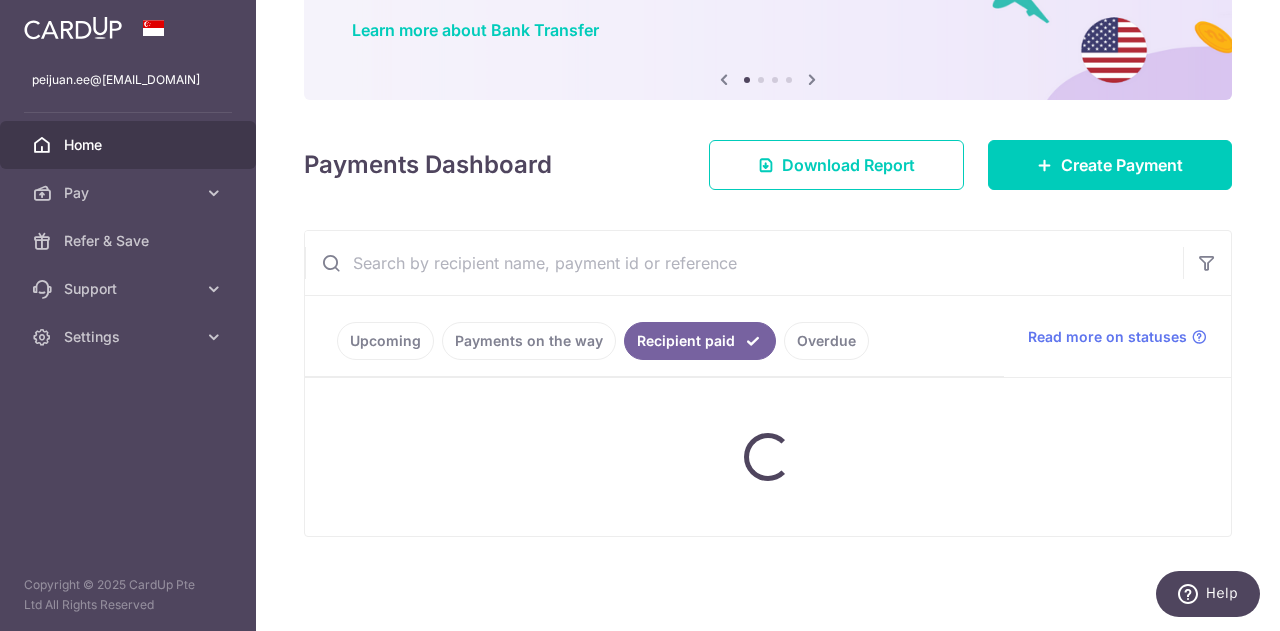 scroll, scrollTop: 266, scrollLeft: 0, axis: vertical 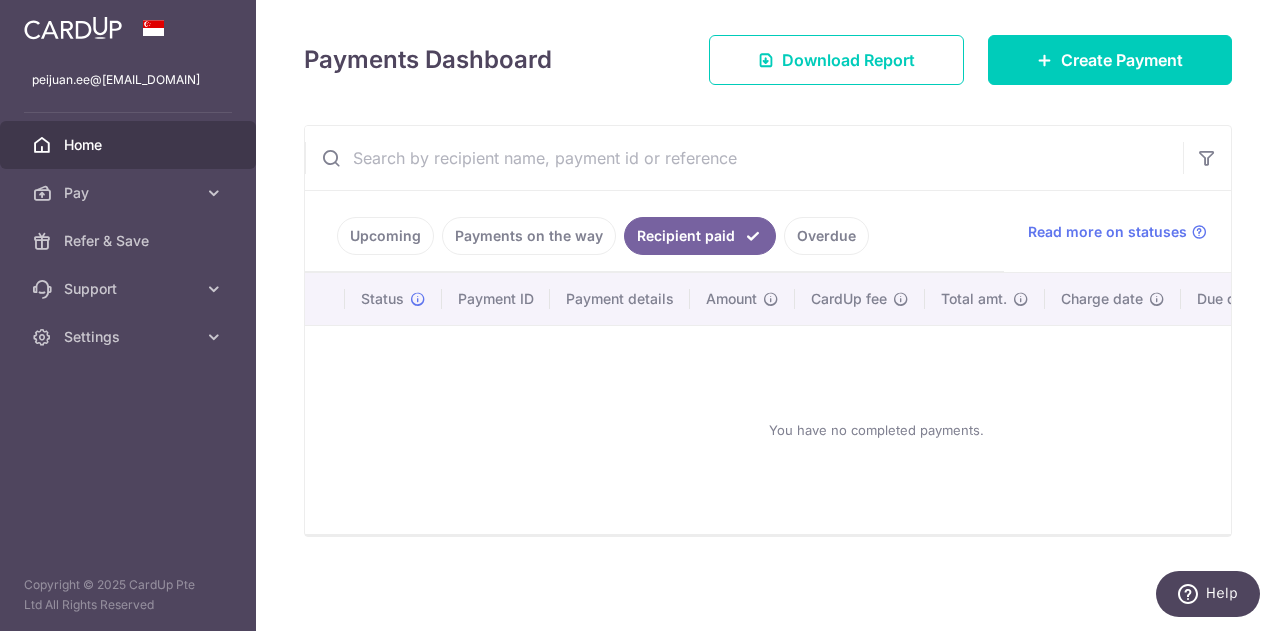 click on "Overdue" at bounding box center (826, 236) 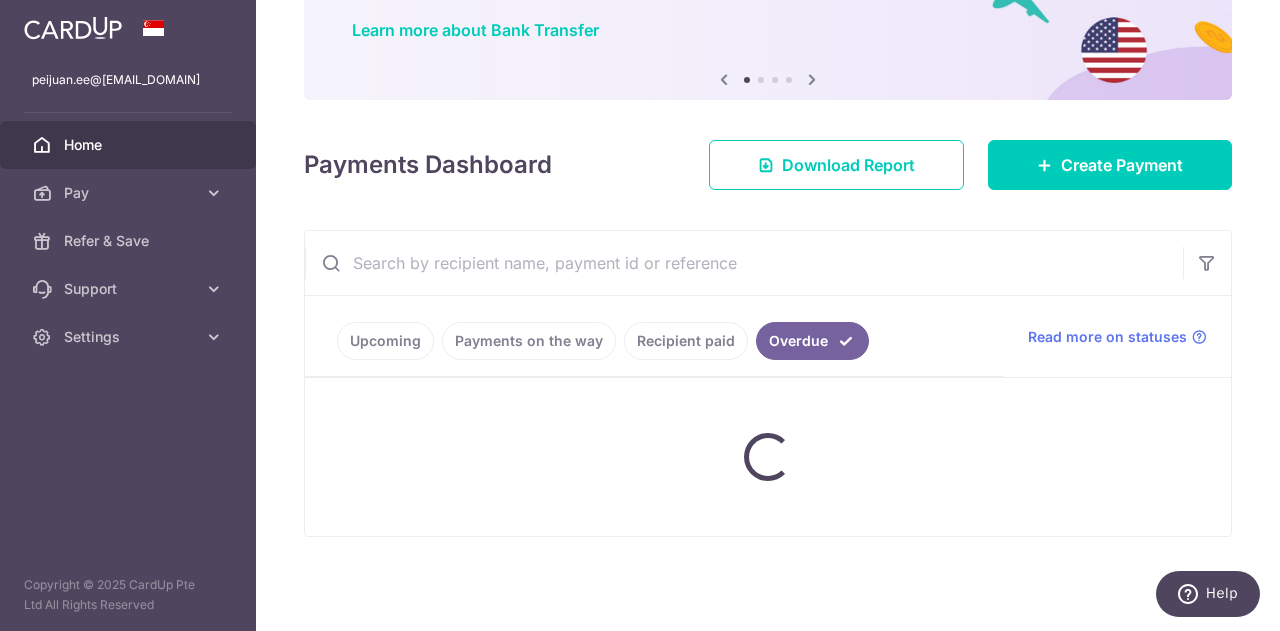 scroll, scrollTop: 266, scrollLeft: 0, axis: vertical 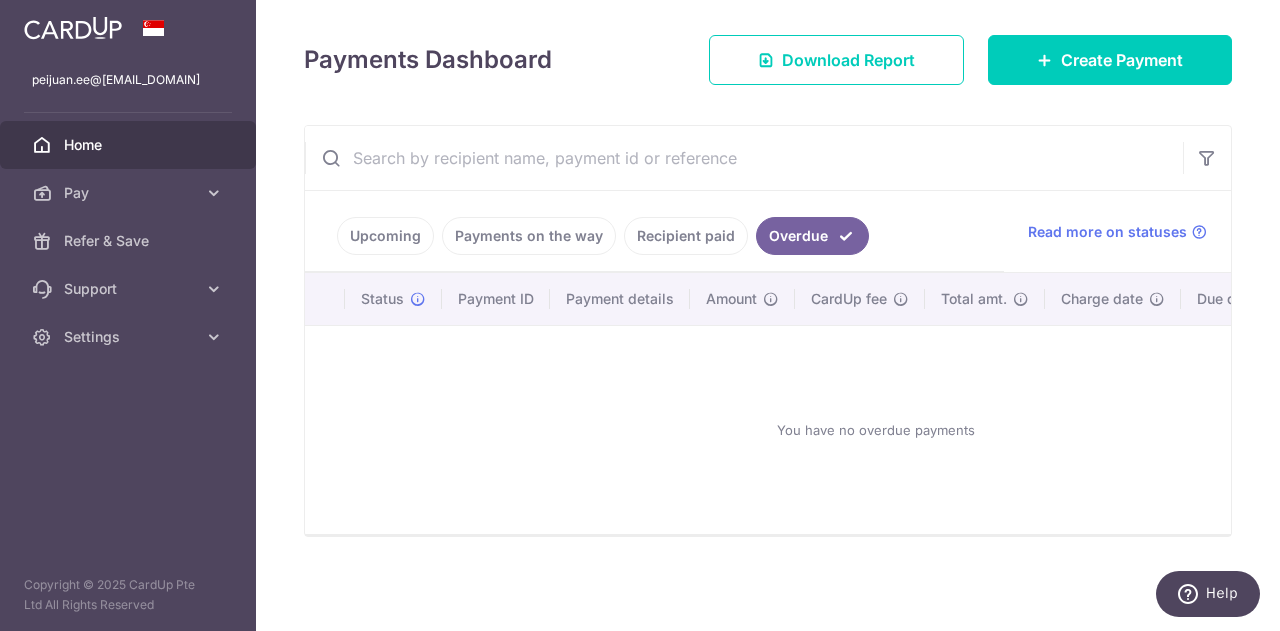 click on "Payments on the way" at bounding box center [529, 236] 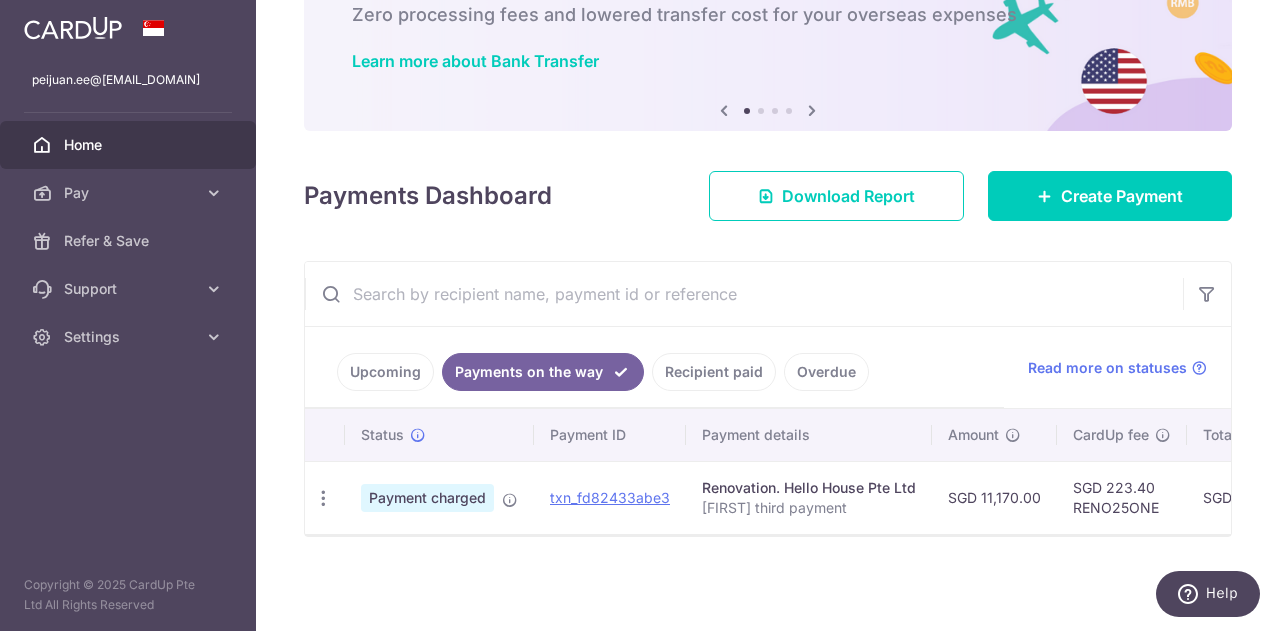 scroll, scrollTop: 130, scrollLeft: 0, axis: vertical 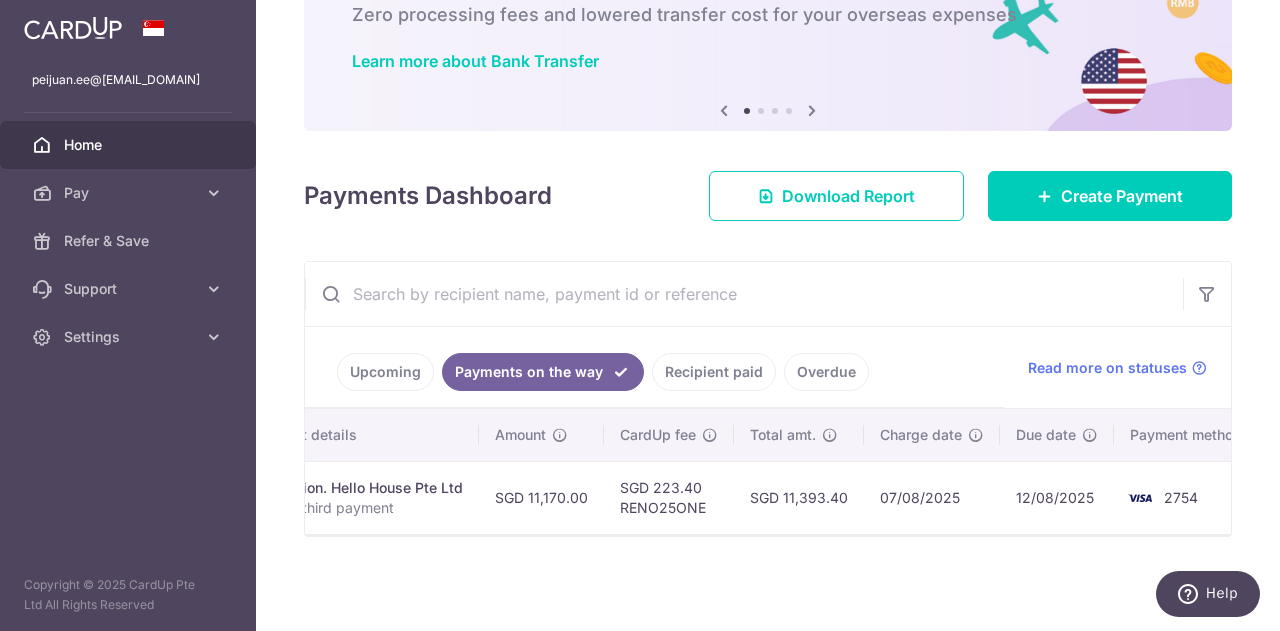 drag, startPoint x: 796, startPoint y: 535, endPoint x: 1081, endPoint y: 539, distance: 285.02808 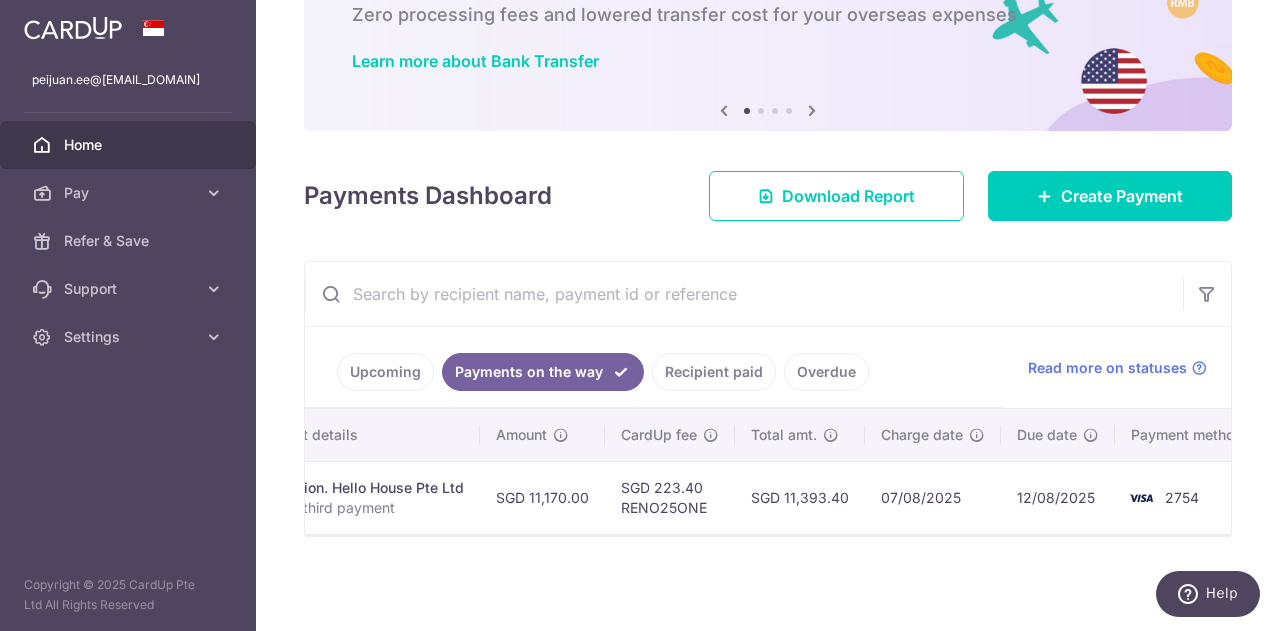 click on "SGD 223.40
RENO25ONE" at bounding box center [670, 497] 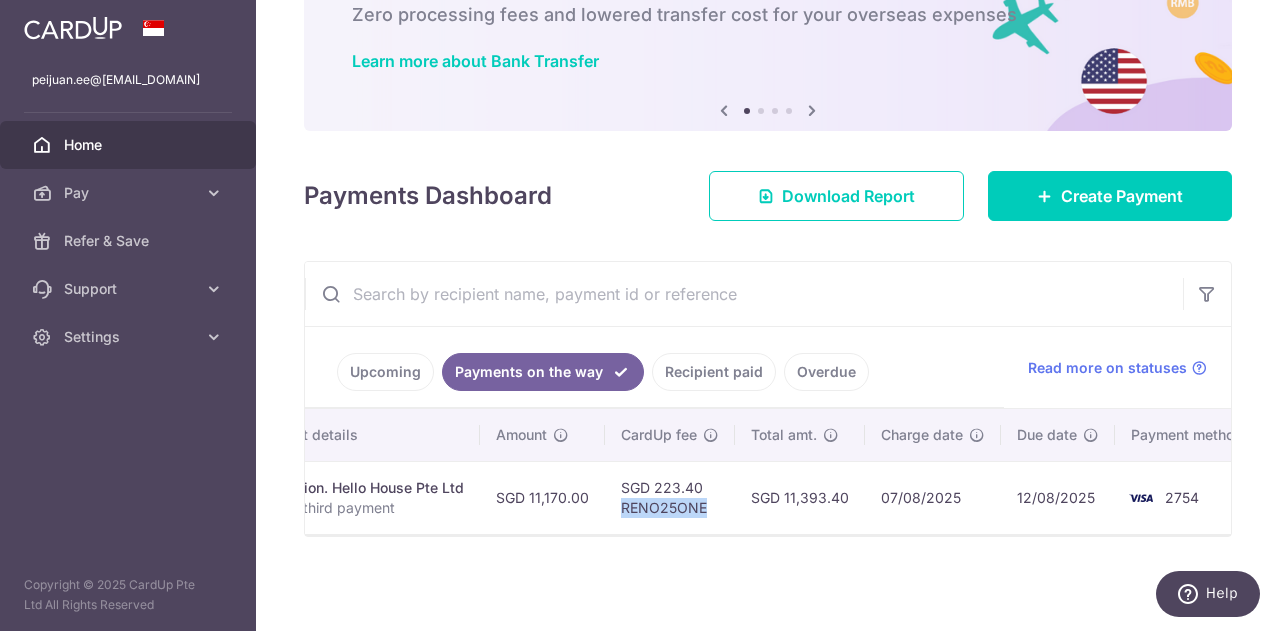 click on "SGD 223.40
RENO25ONE" at bounding box center [670, 497] 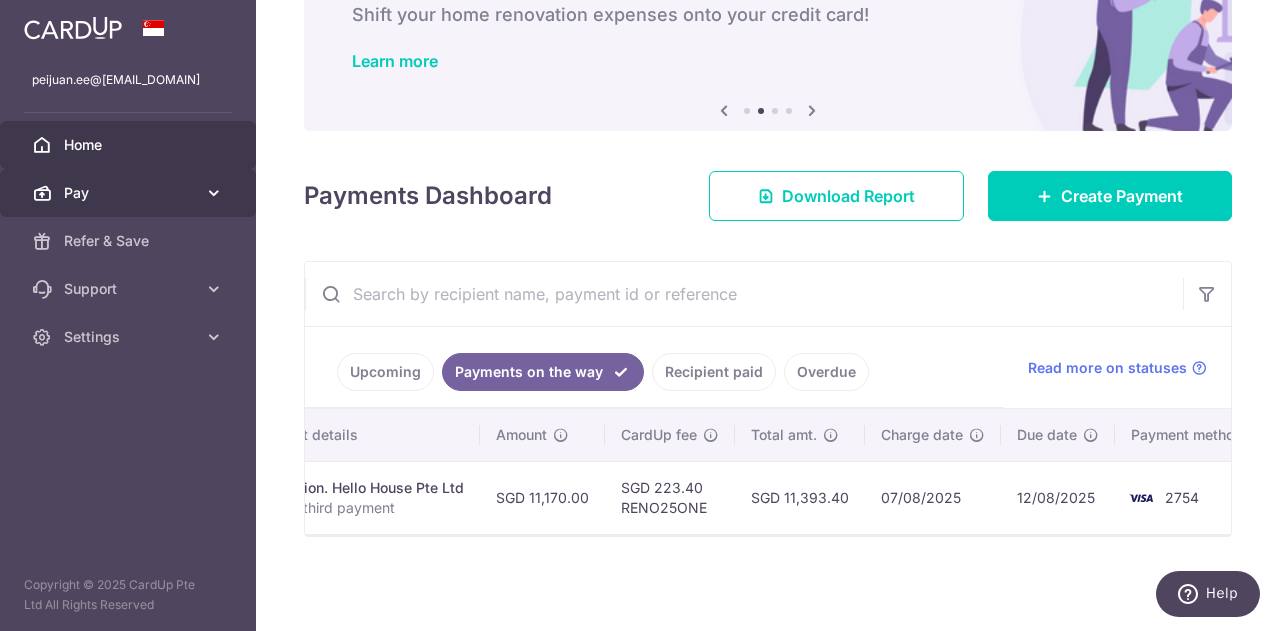 click on "Pay" at bounding box center (130, 193) 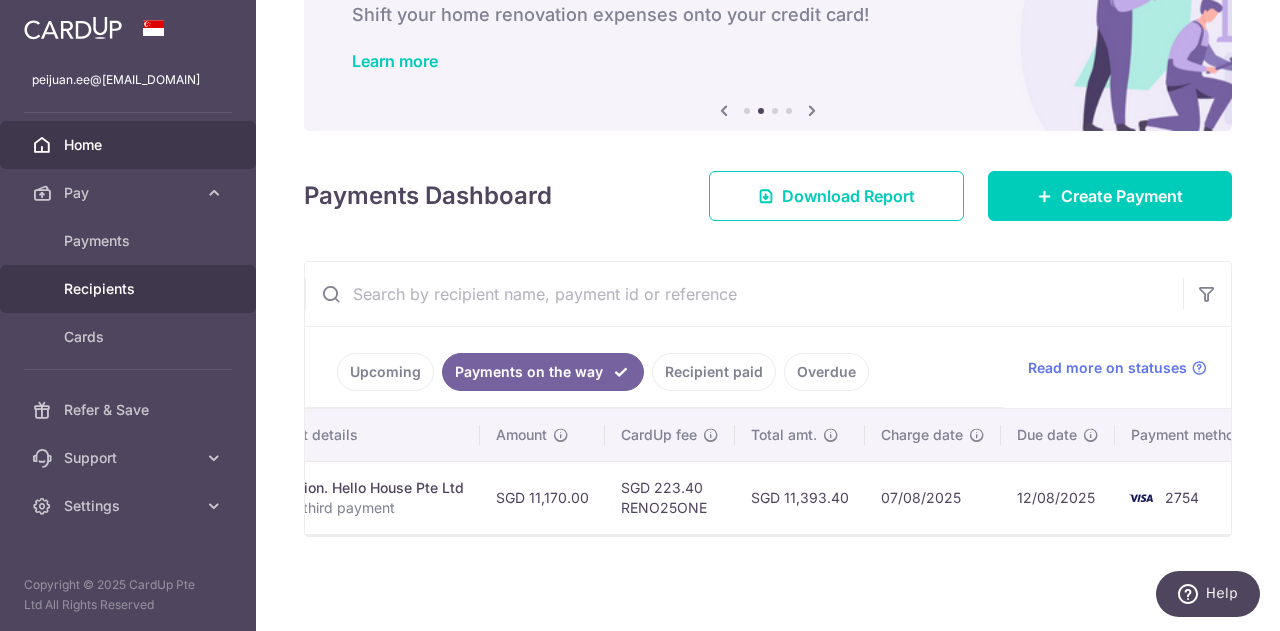click on "Recipients" at bounding box center (130, 289) 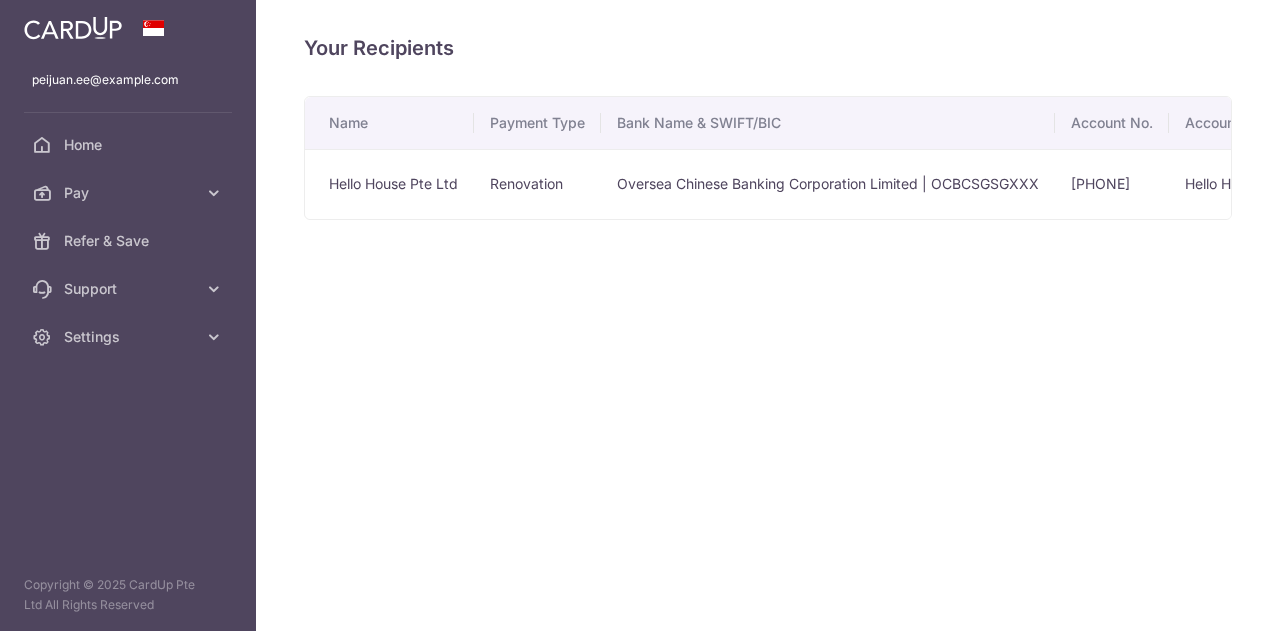 scroll, scrollTop: 0, scrollLeft: 0, axis: both 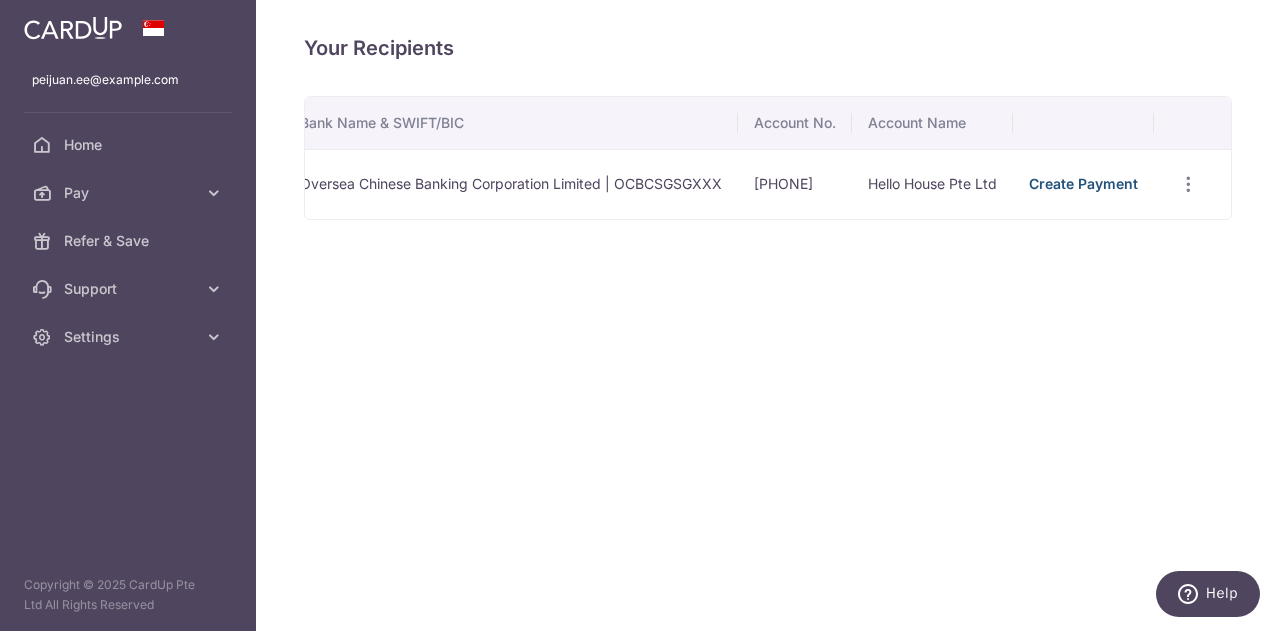 click on "Create Payment" at bounding box center (1083, 183) 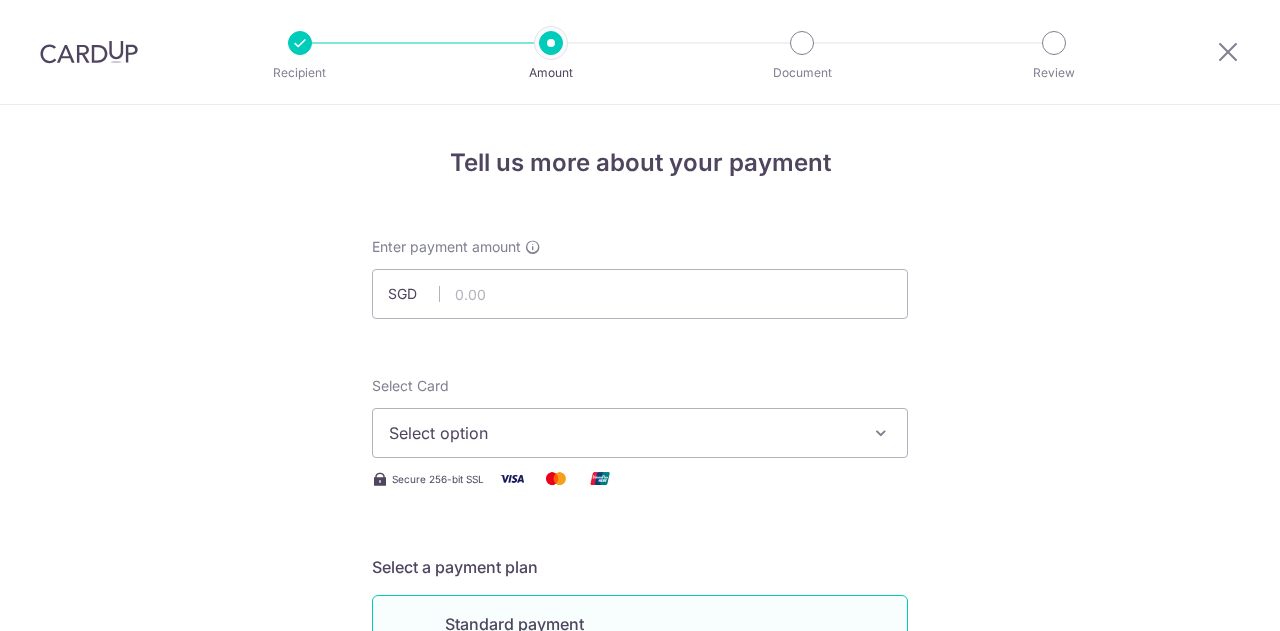 scroll, scrollTop: 0, scrollLeft: 0, axis: both 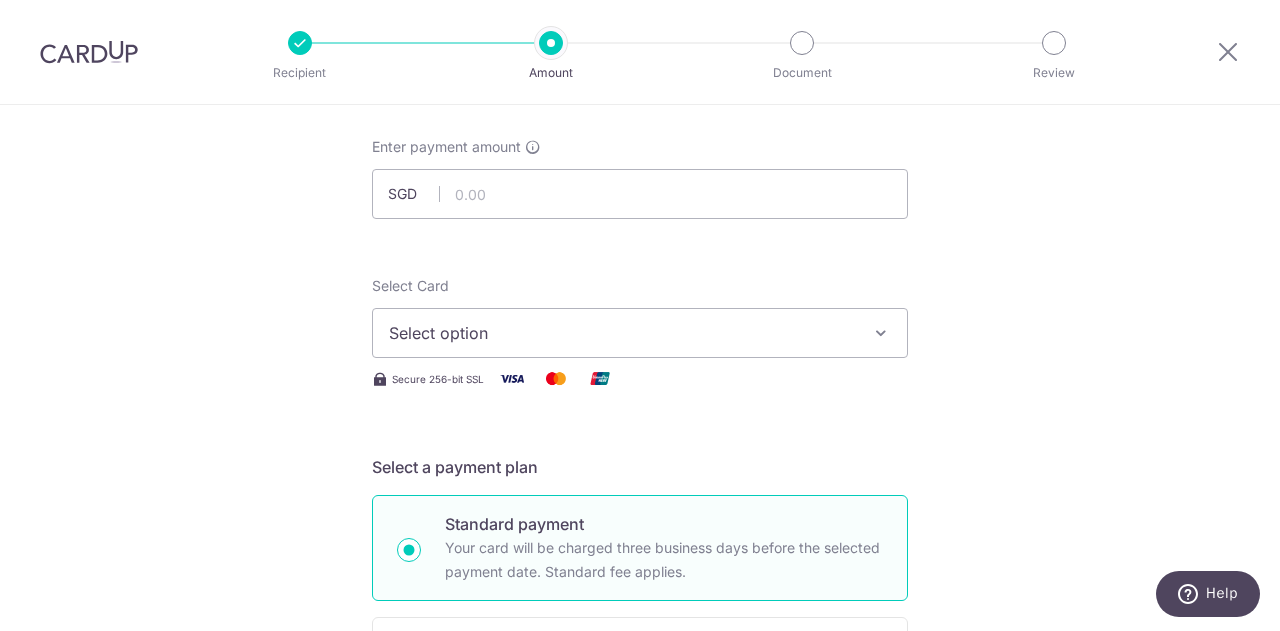 click on "Select option" at bounding box center [622, 333] 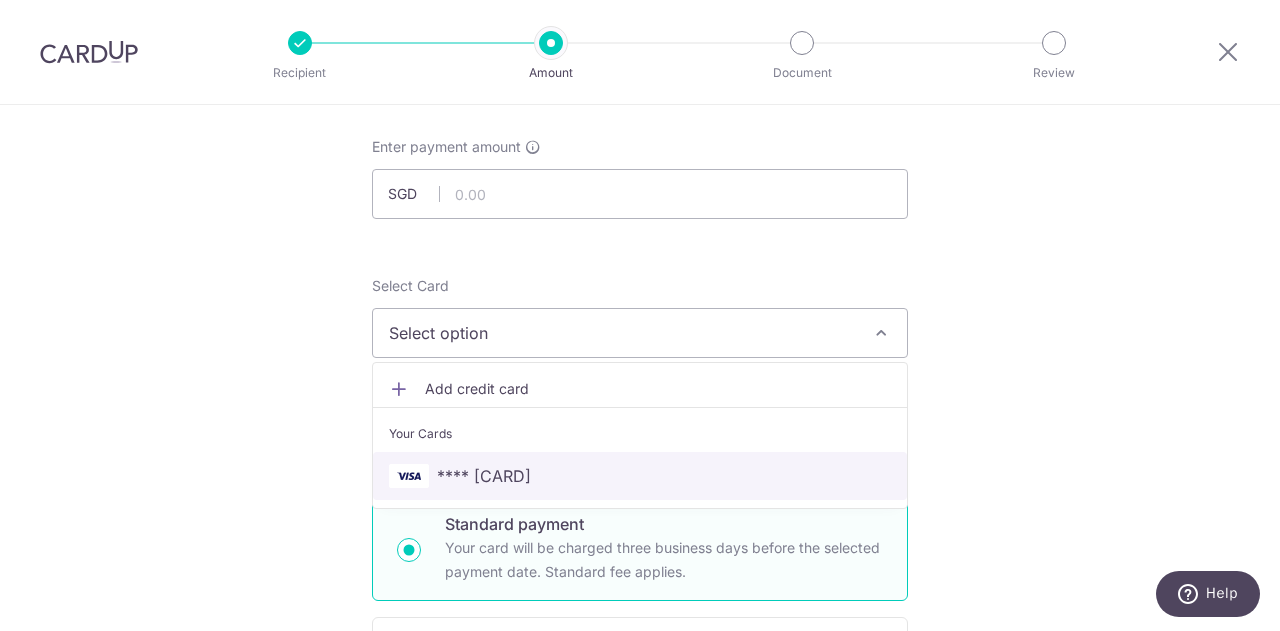 click on "**** 2754" at bounding box center [640, 476] 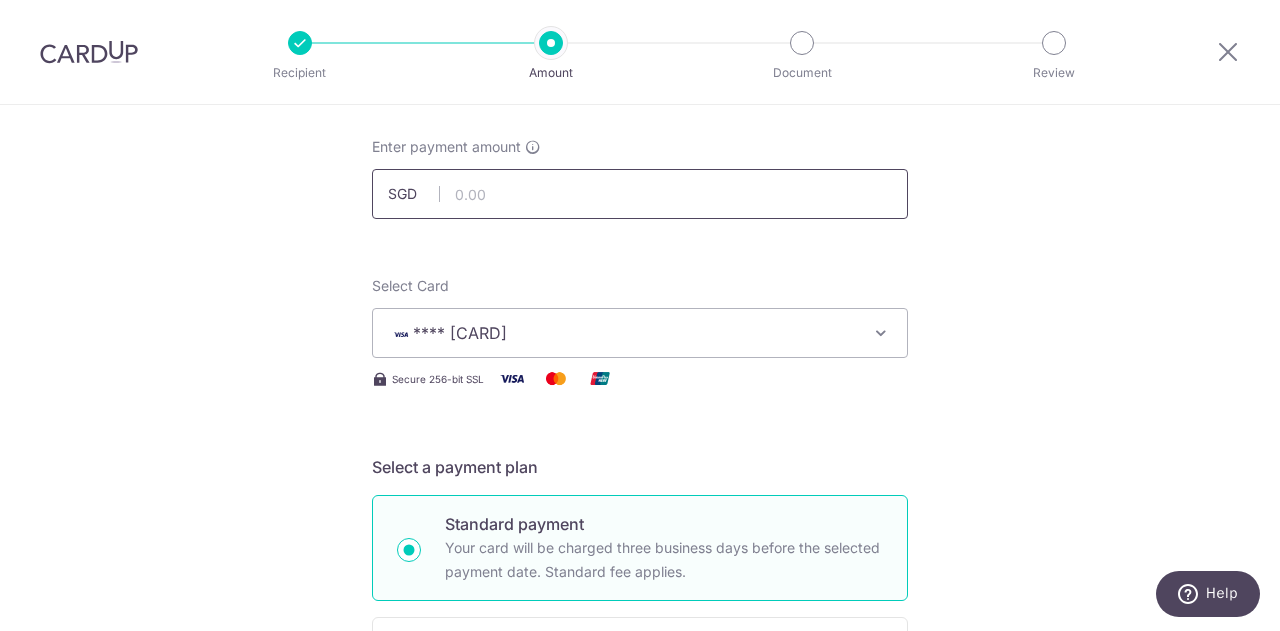 click at bounding box center [640, 194] 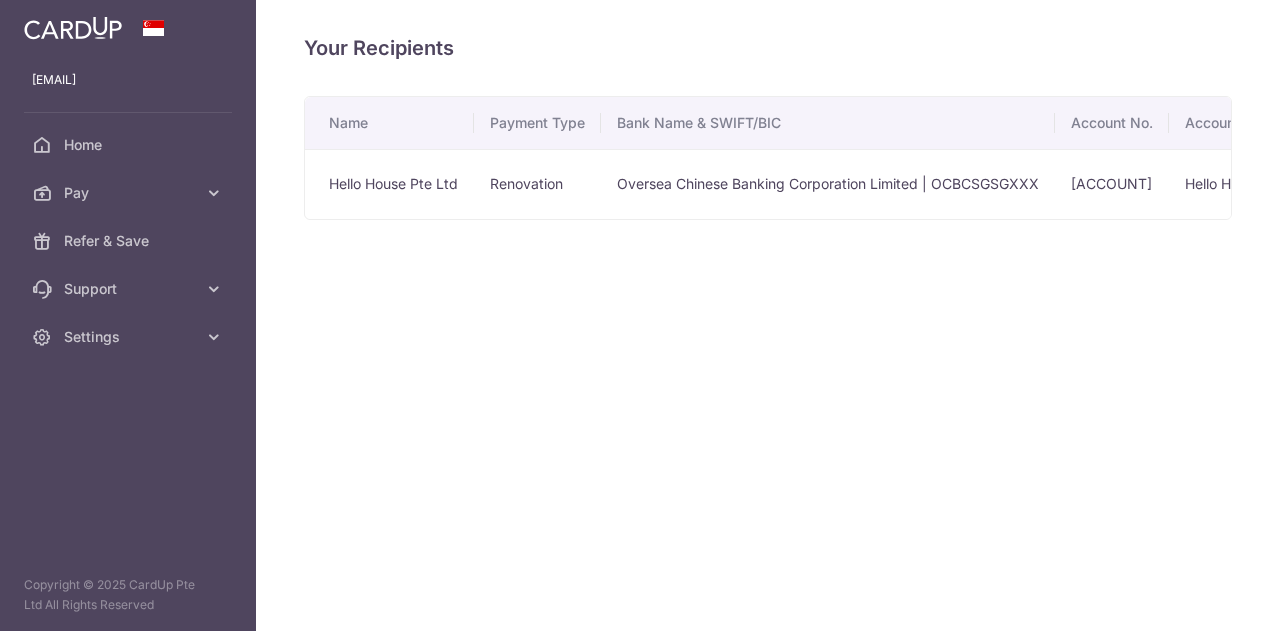 scroll, scrollTop: 0, scrollLeft: 0, axis: both 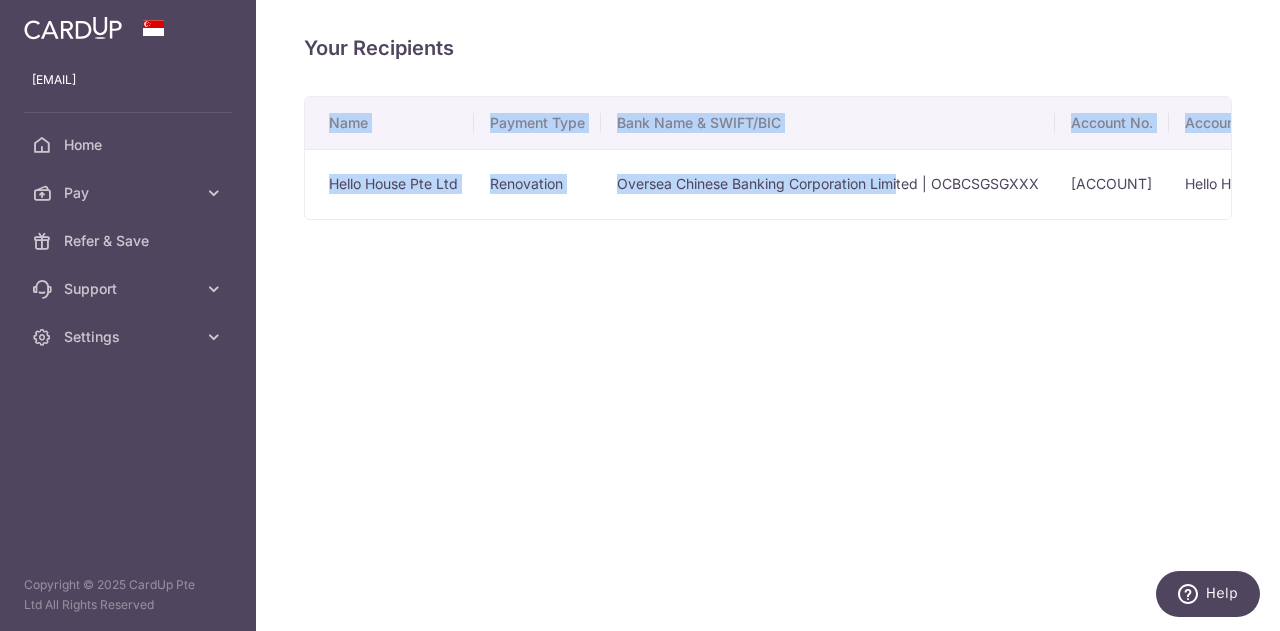 drag, startPoint x: 901, startPoint y: 213, endPoint x: 1099, endPoint y: 226, distance: 198.42632 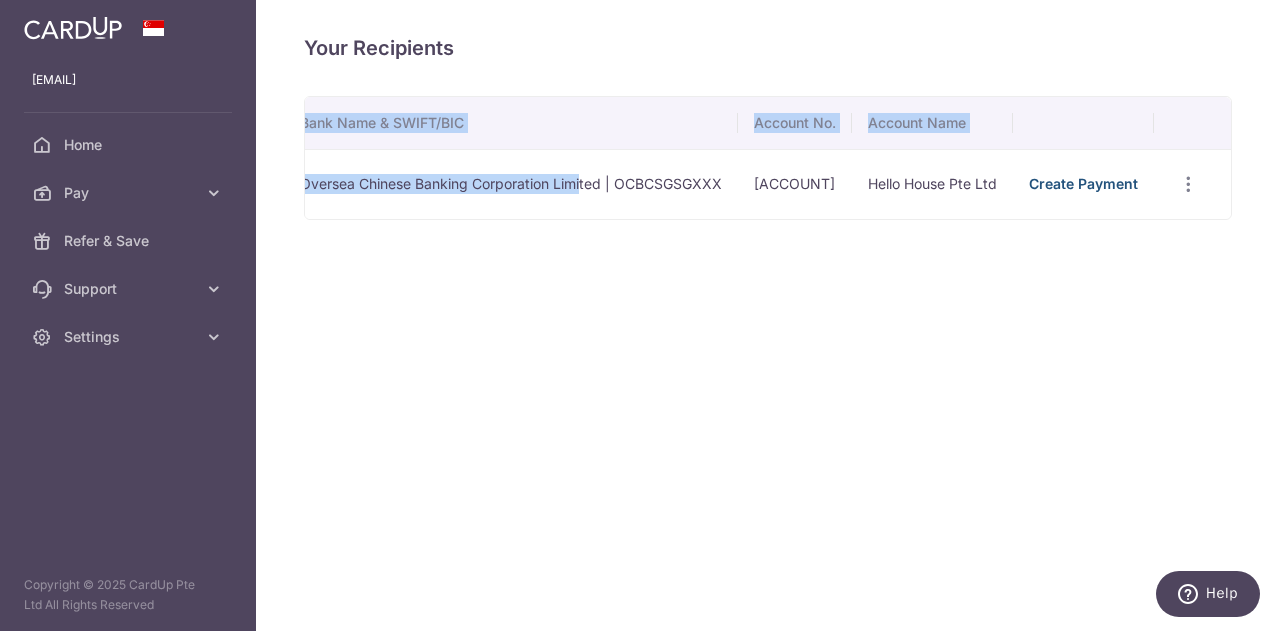 click on "Create Payment" at bounding box center [1083, 183] 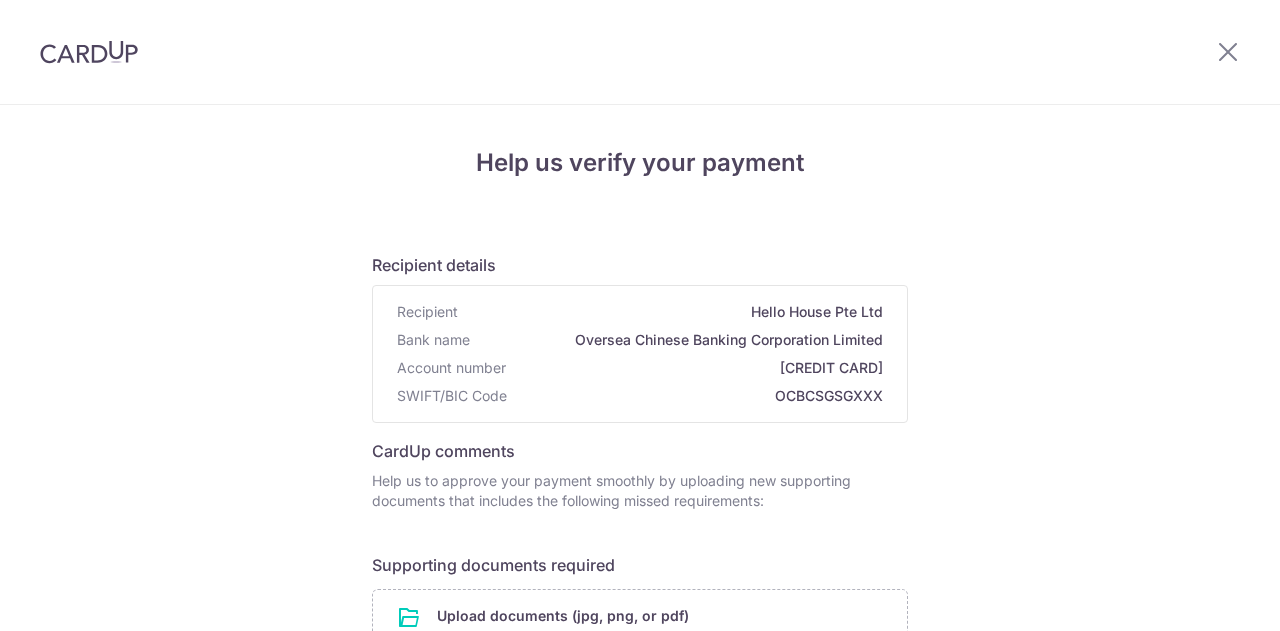 scroll, scrollTop: 0, scrollLeft: 0, axis: both 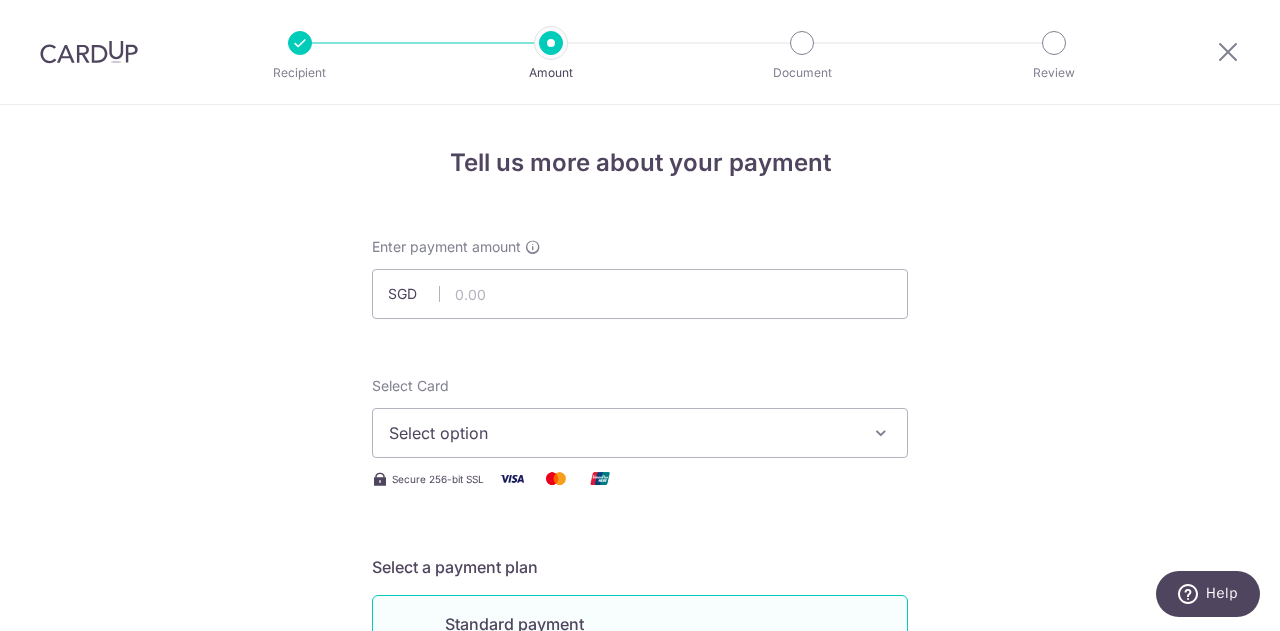 click on "Select option" at bounding box center [622, 433] 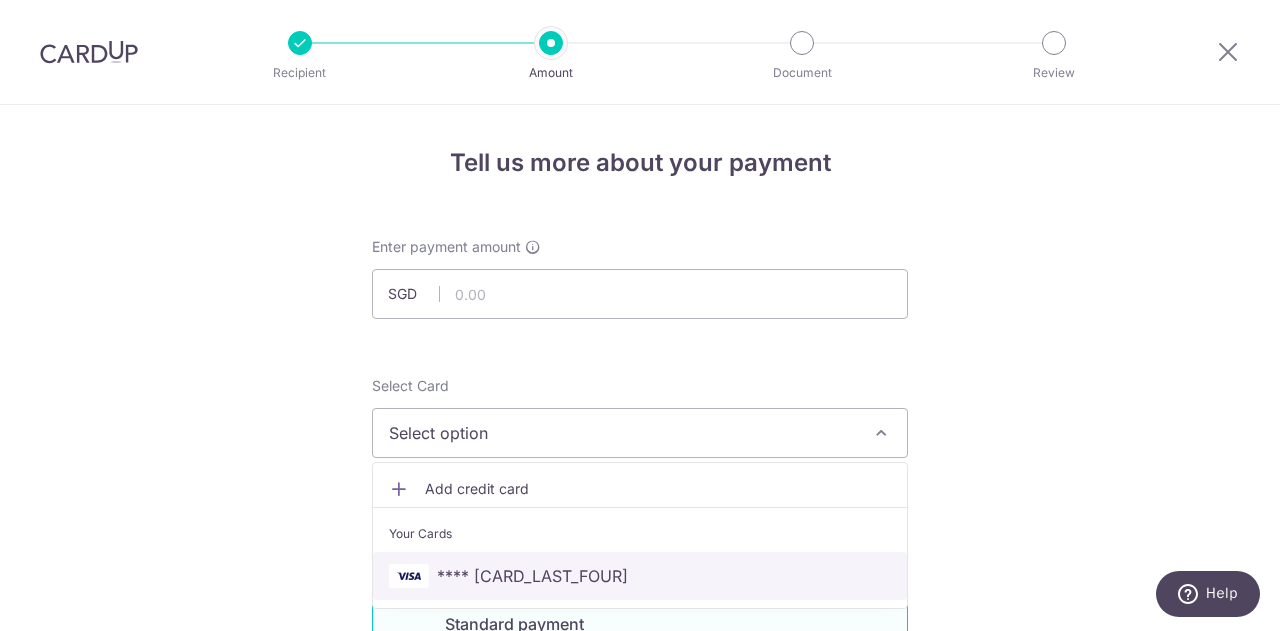 click on "**** [CARD_LAST_FOUR]" at bounding box center (640, 576) 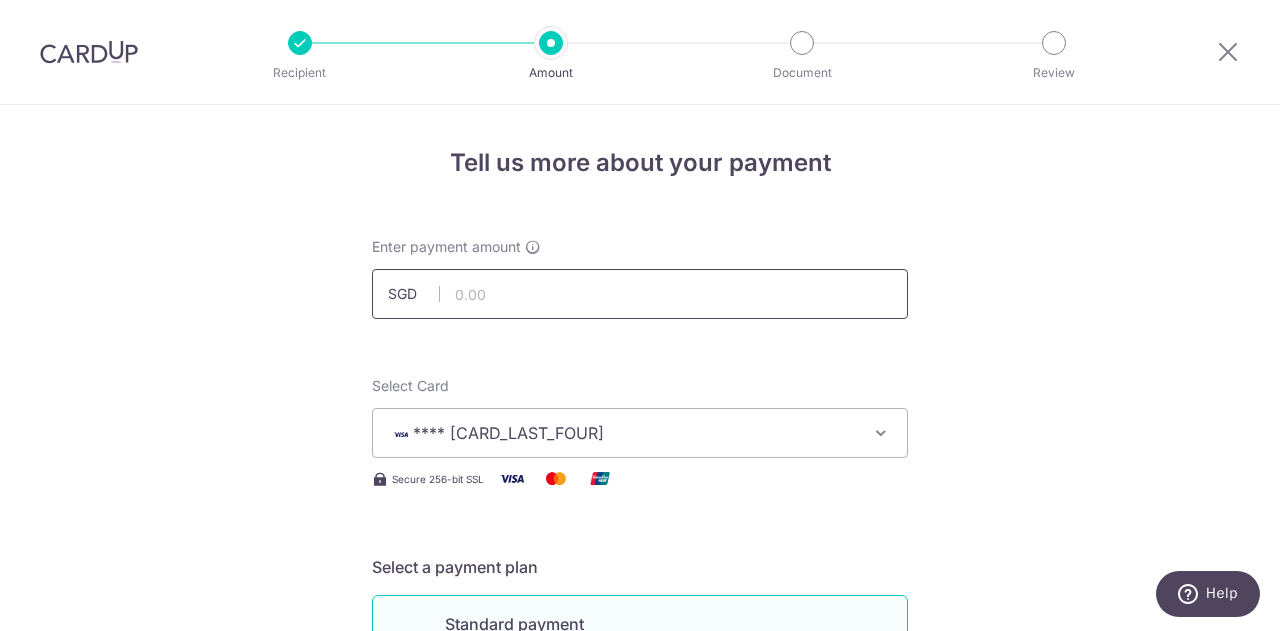 drag, startPoint x: 488, startPoint y: 282, endPoint x: 494, endPoint y: 294, distance: 13.416408 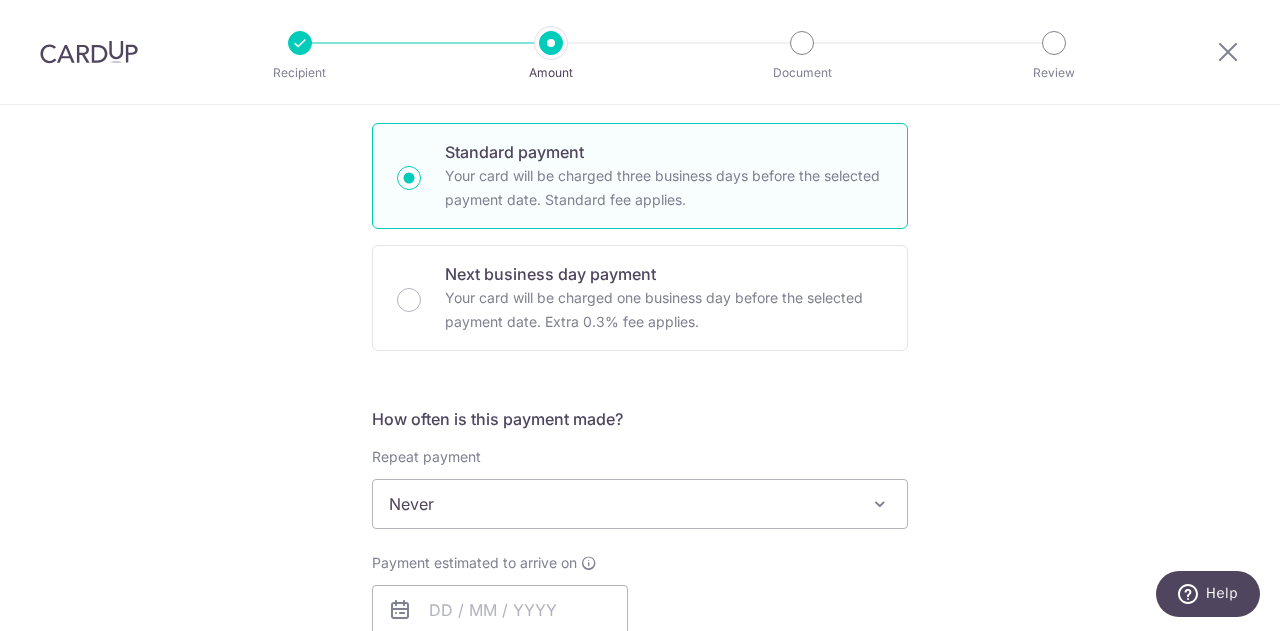 scroll, scrollTop: 500, scrollLeft: 0, axis: vertical 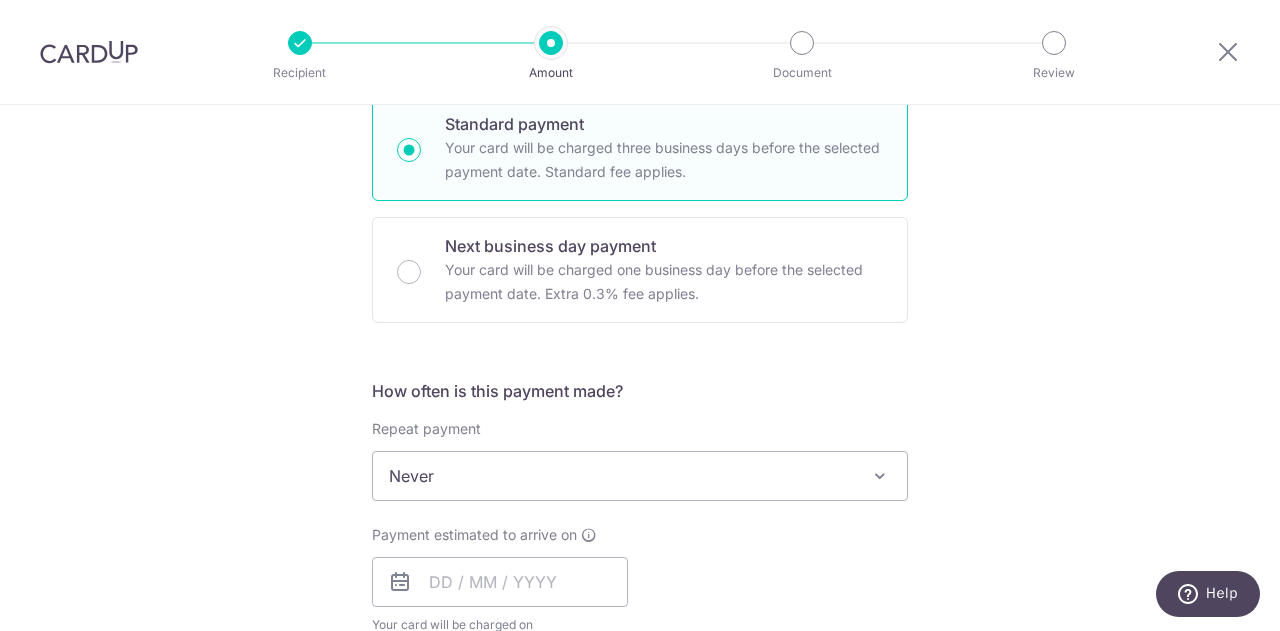 click on "Never" at bounding box center [640, 476] 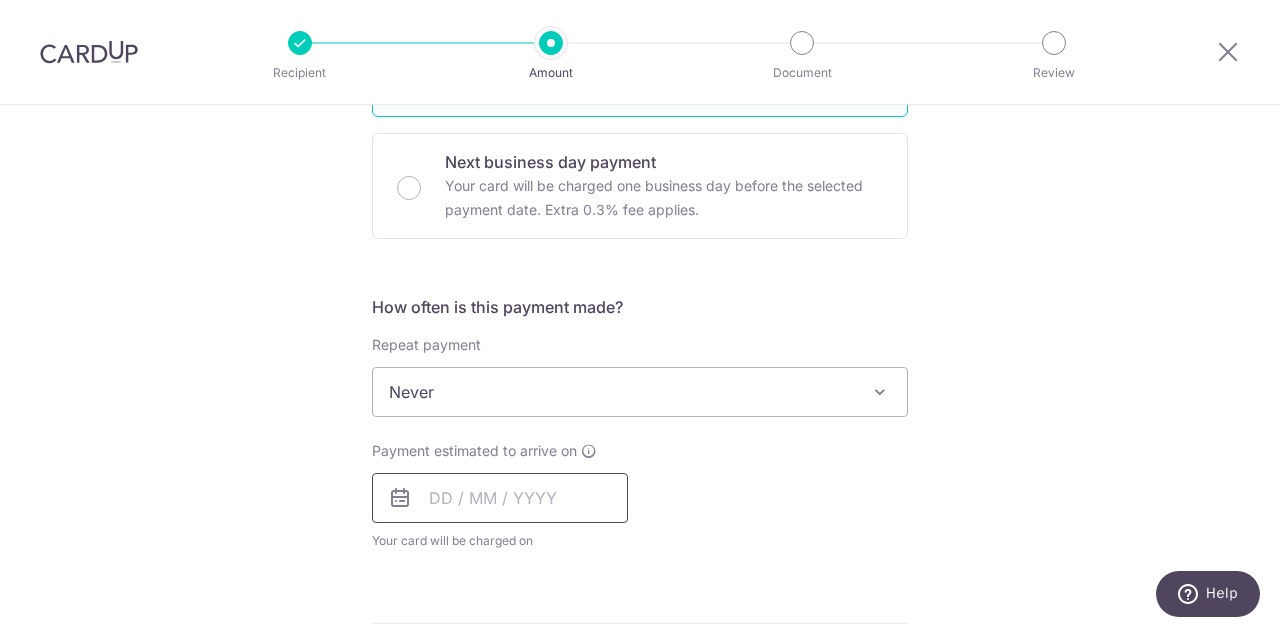 scroll, scrollTop: 700, scrollLeft: 0, axis: vertical 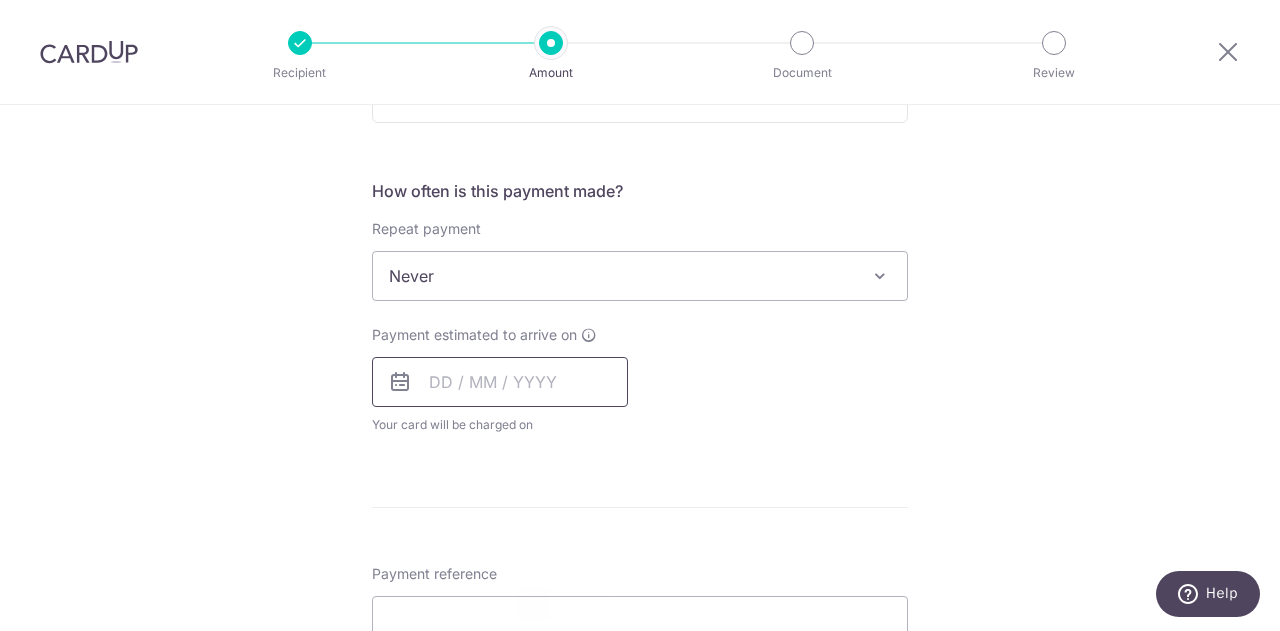 click at bounding box center [500, 382] 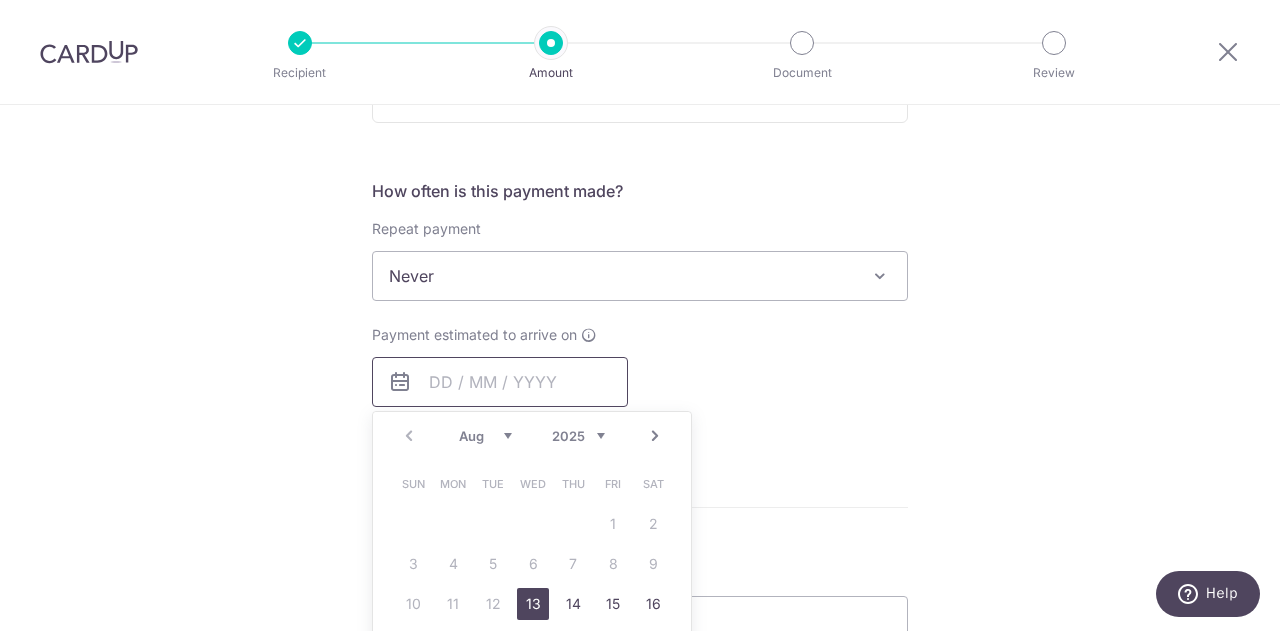 scroll, scrollTop: 800, scrollLeft: 0, axis: vertical 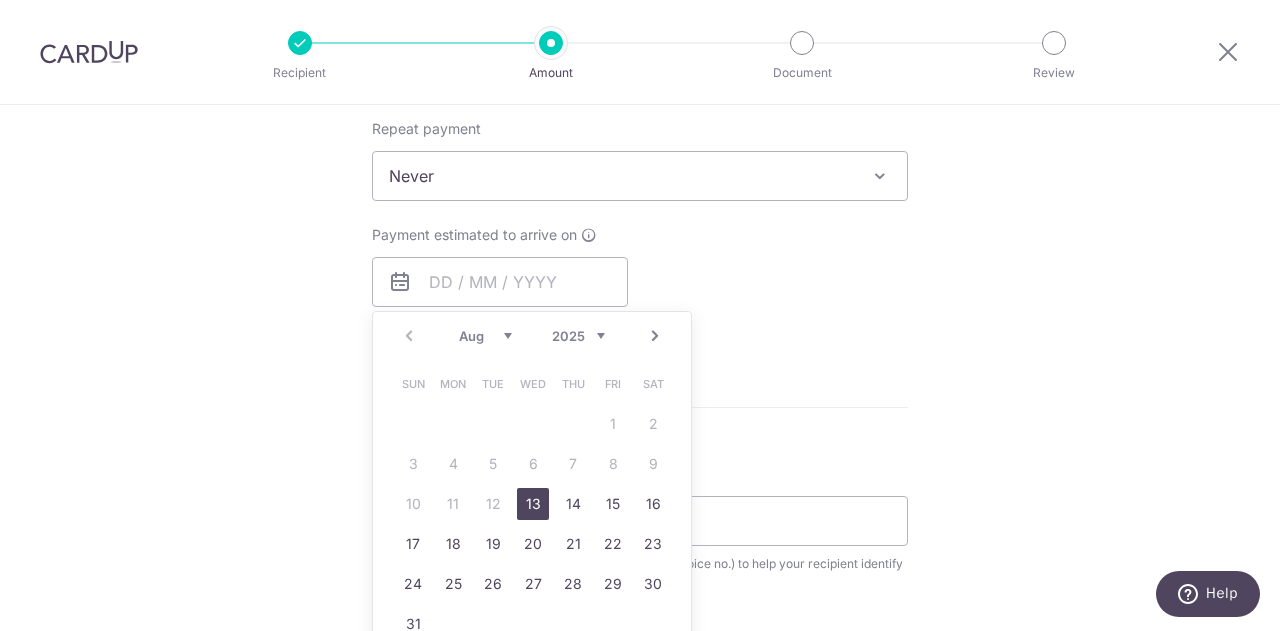 click on "13" at bounding box center (533, 504) 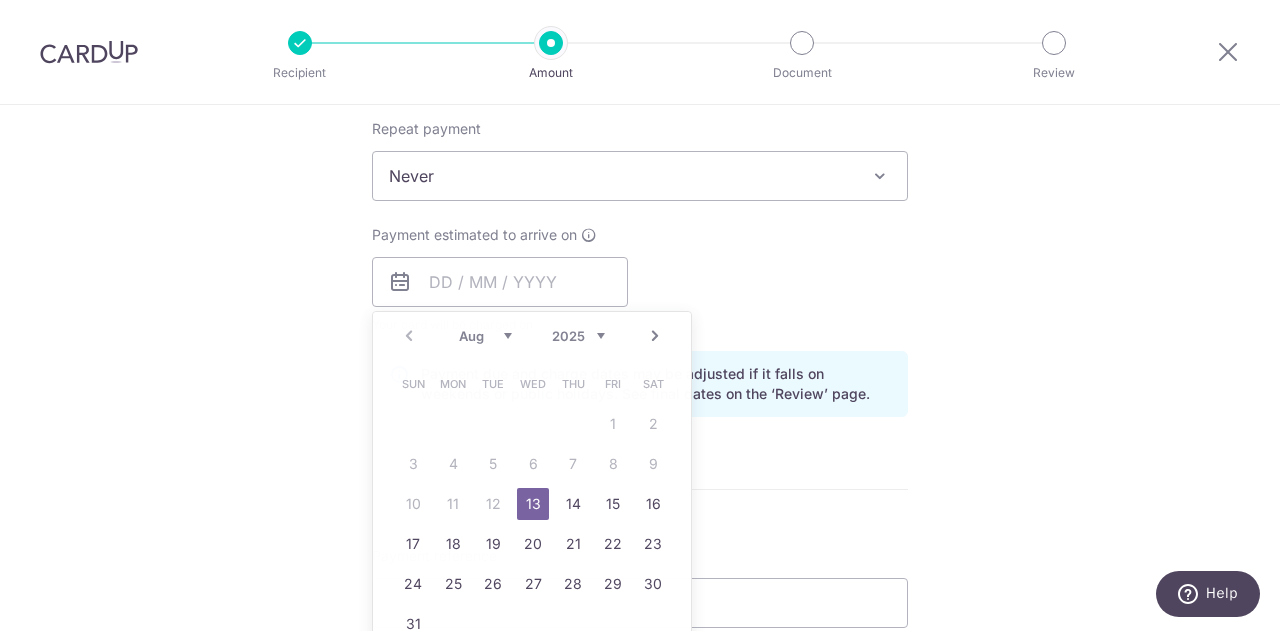 type on "13/08/2025" 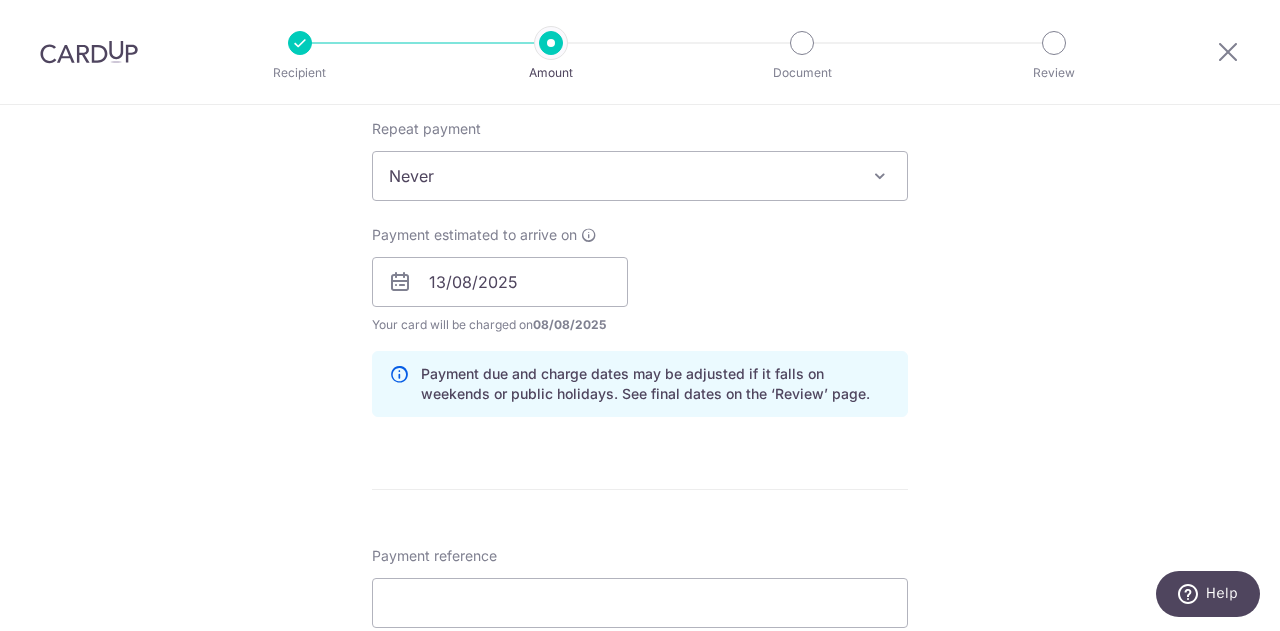 click on "Tell us more about your payment
Enter payment amount
SGD
13,960.00
13960.00
Select Card
**** 2754
Add credit card
Your Cards
**** 2754
Secure 256-bit SSL
Text
New card details
Card
Secure 256-bit SSL
Ee" at bounding box center (640, 317) 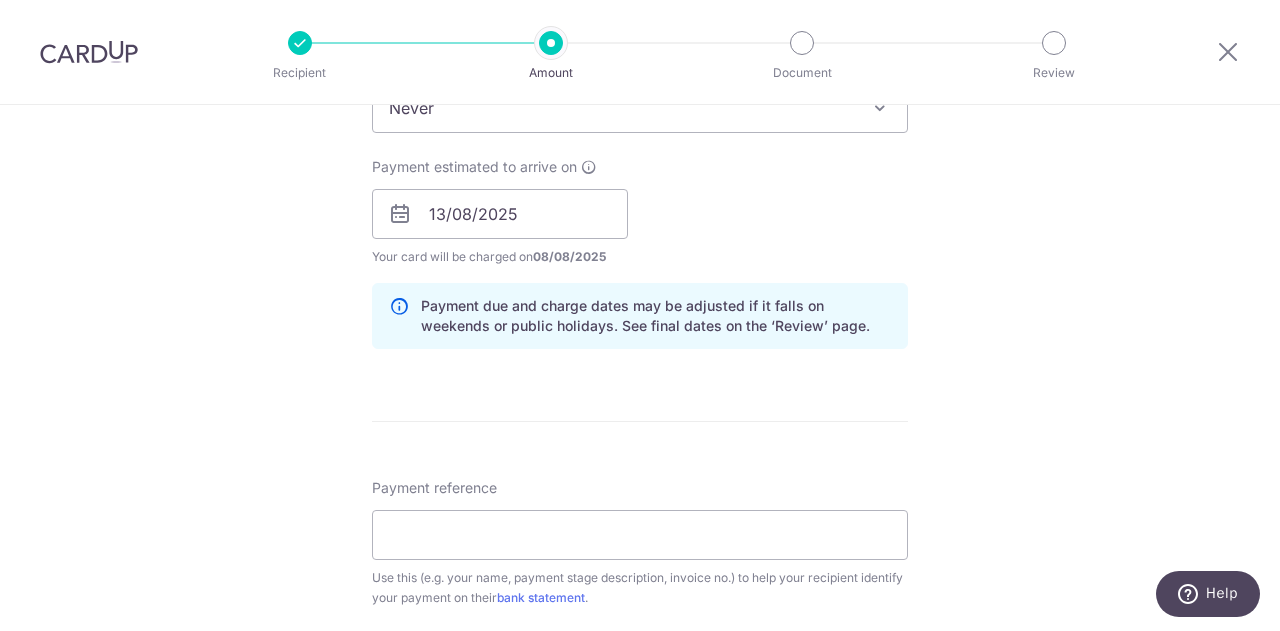 scroll, scrollTop: 900, scrollLeft: 0, axis: vertical 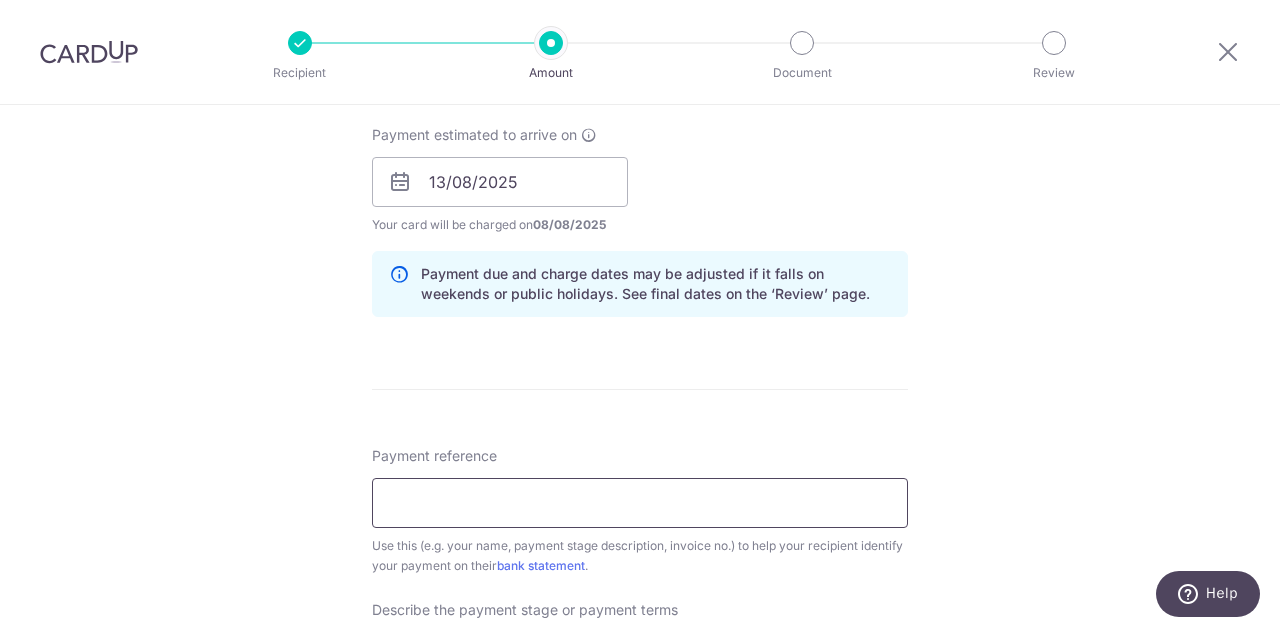 click on "Payment reference" at bounding box center (640, 503) 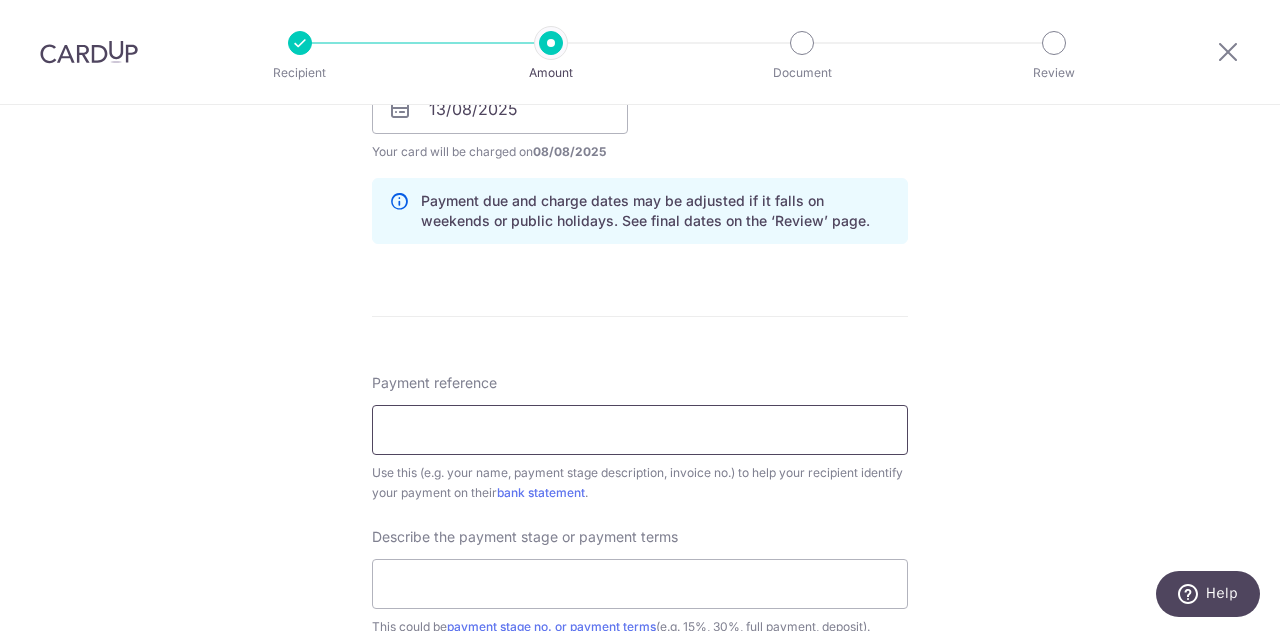 scroll, scrollTop: 1000, scrollLeft: 0, axis: vertical 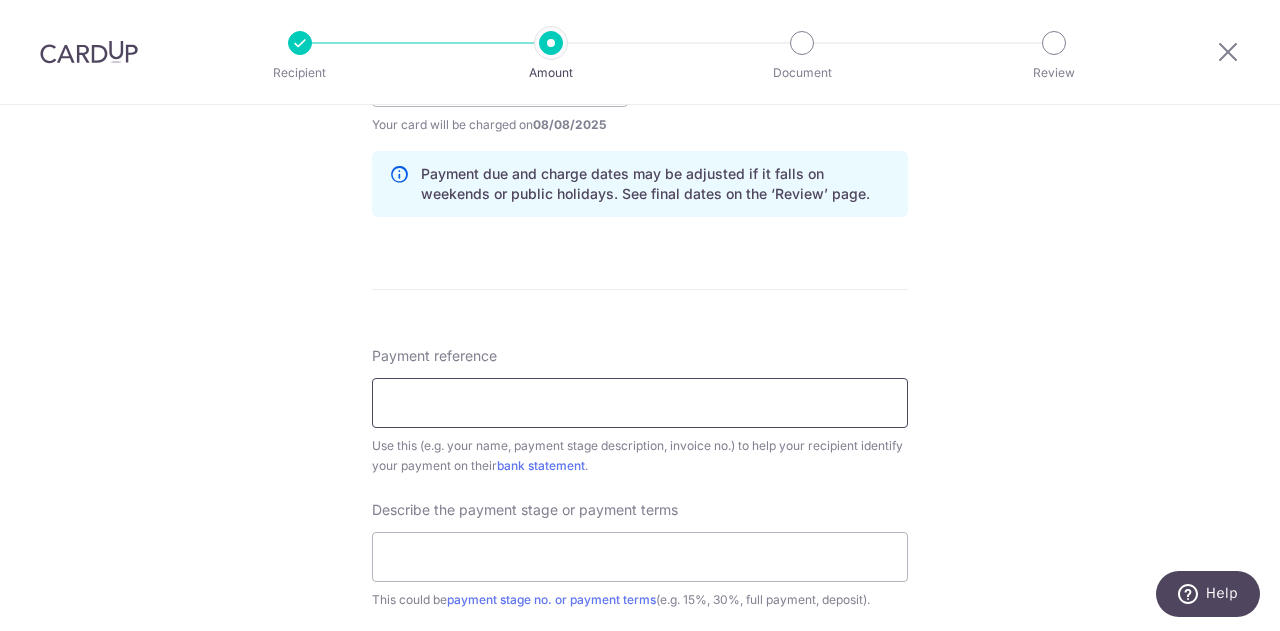 paste on "4th payment" 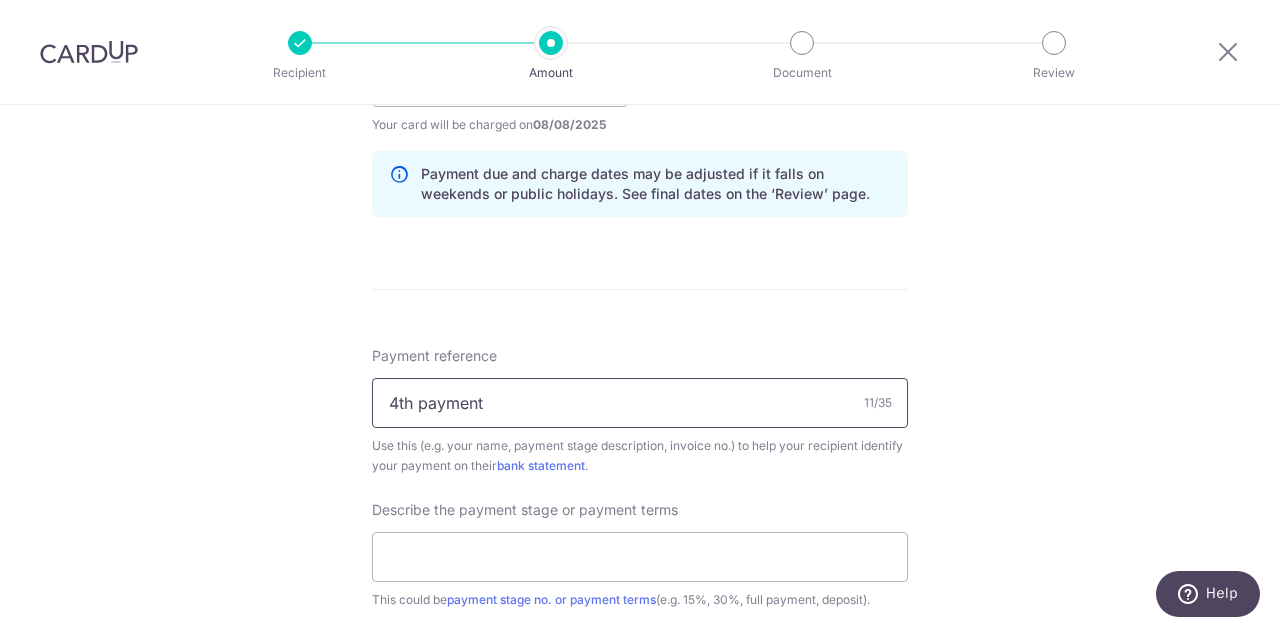 type on "4th payment" 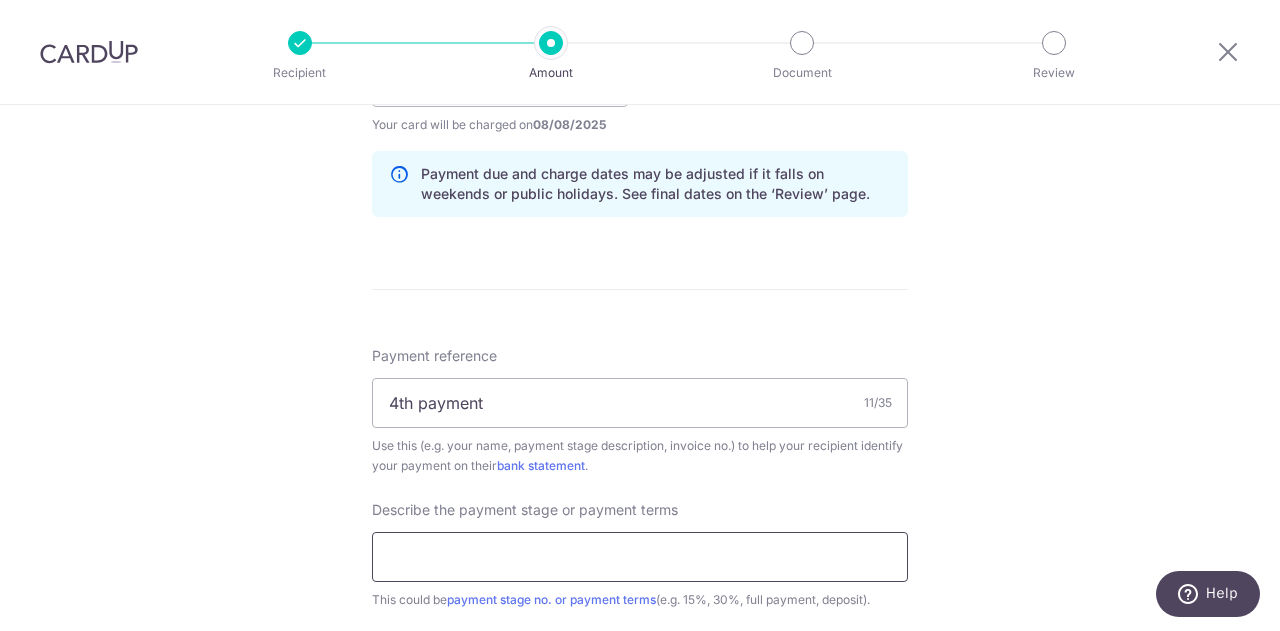 click at bounding box center (640, 557) 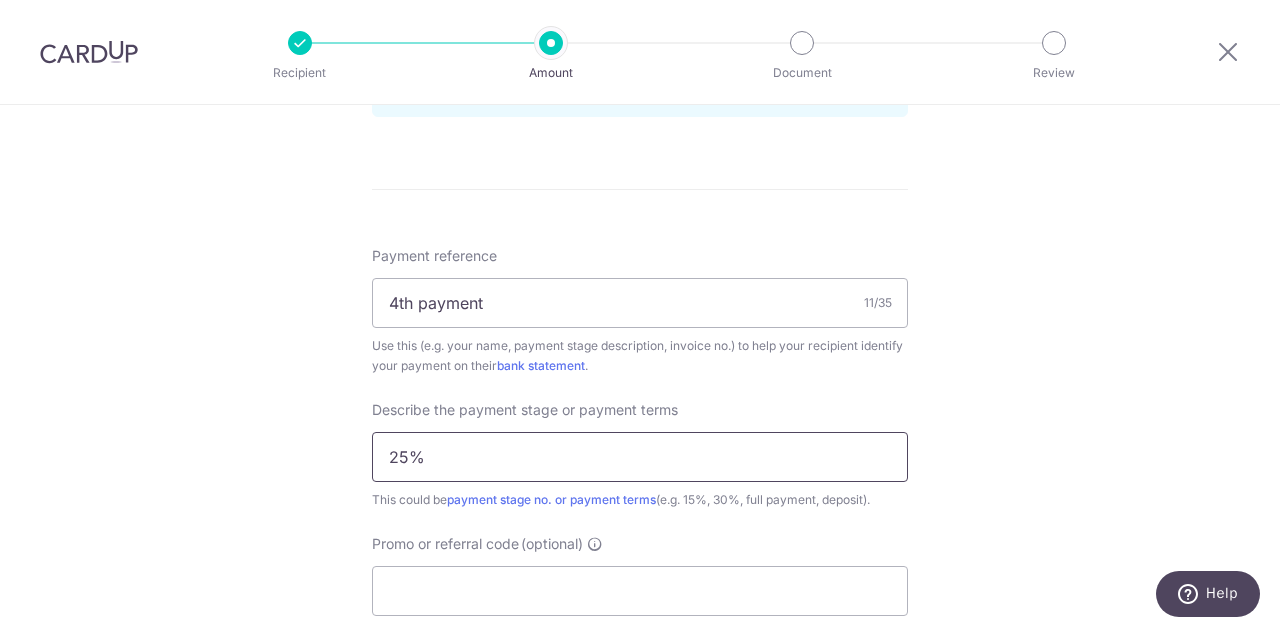 scroll, scrollTop: 1200, scrollLeft: 0, axis: vertical 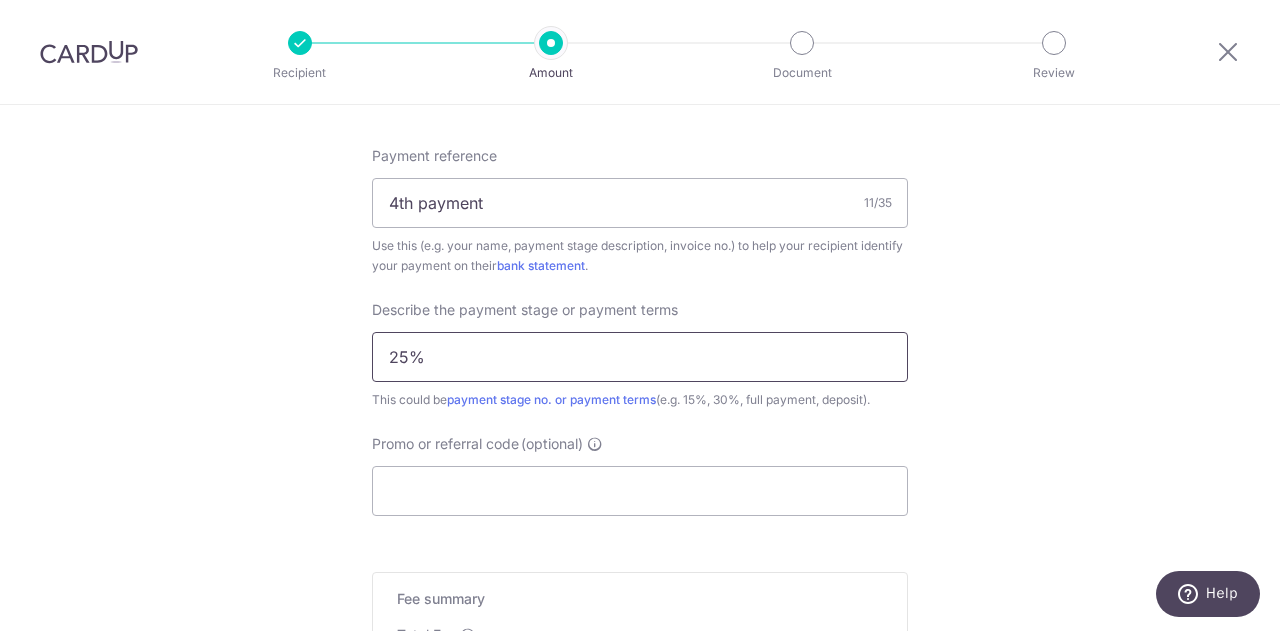 type on "25%" 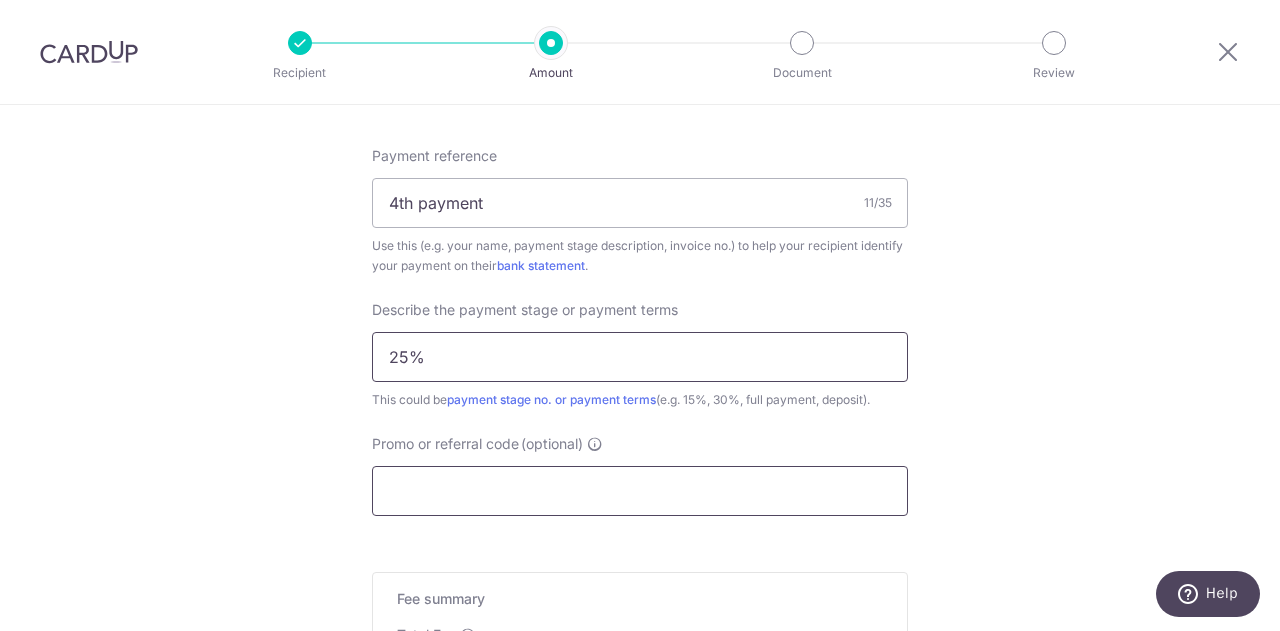 scroll, scrollTop: 1300, scrollLeft: 0, axis: vertical 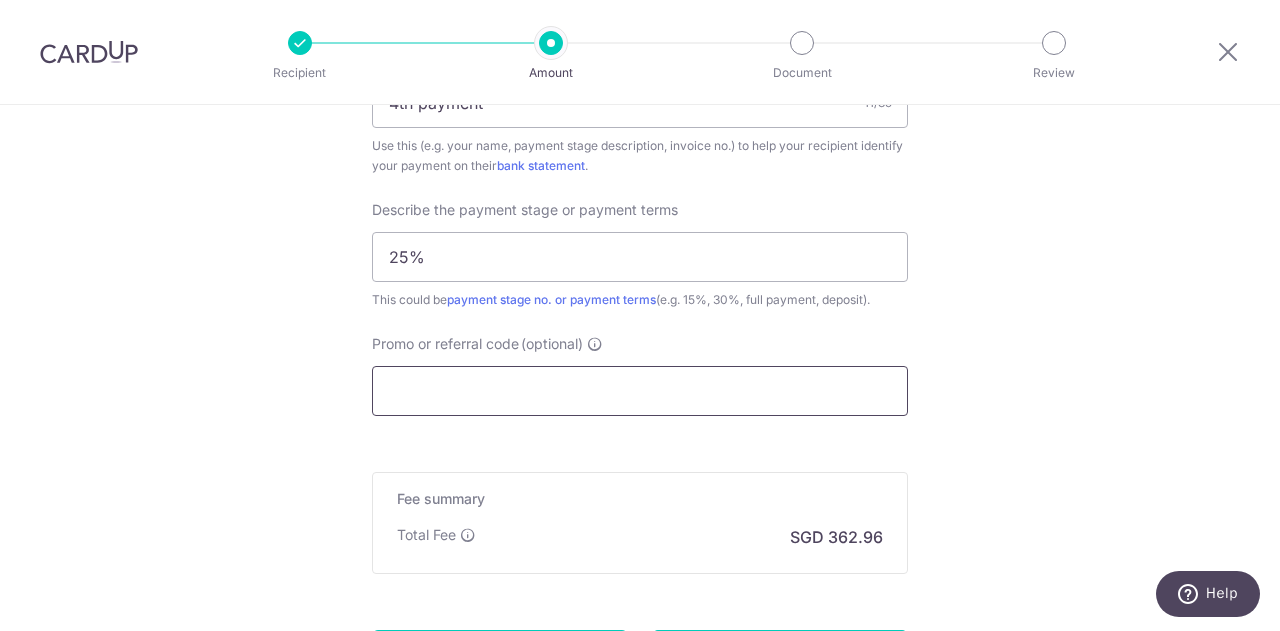 click on "Promo or referral code
(optional)" at bounding box center (640, 391) 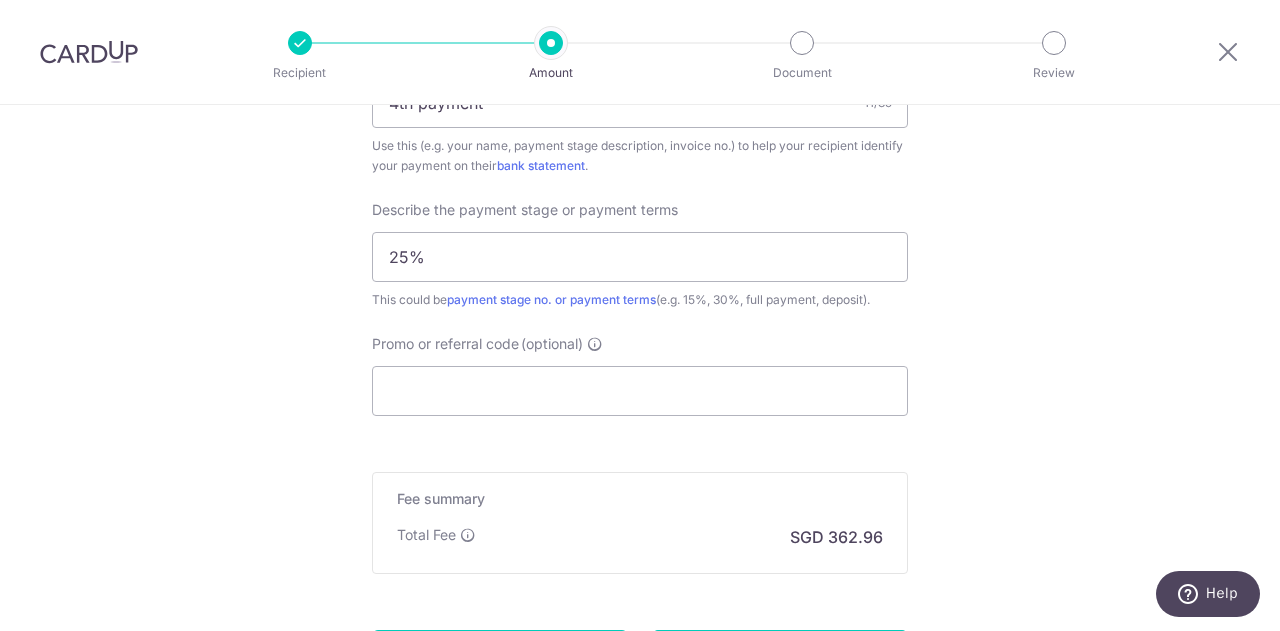 click at bounding box center (89, 52) 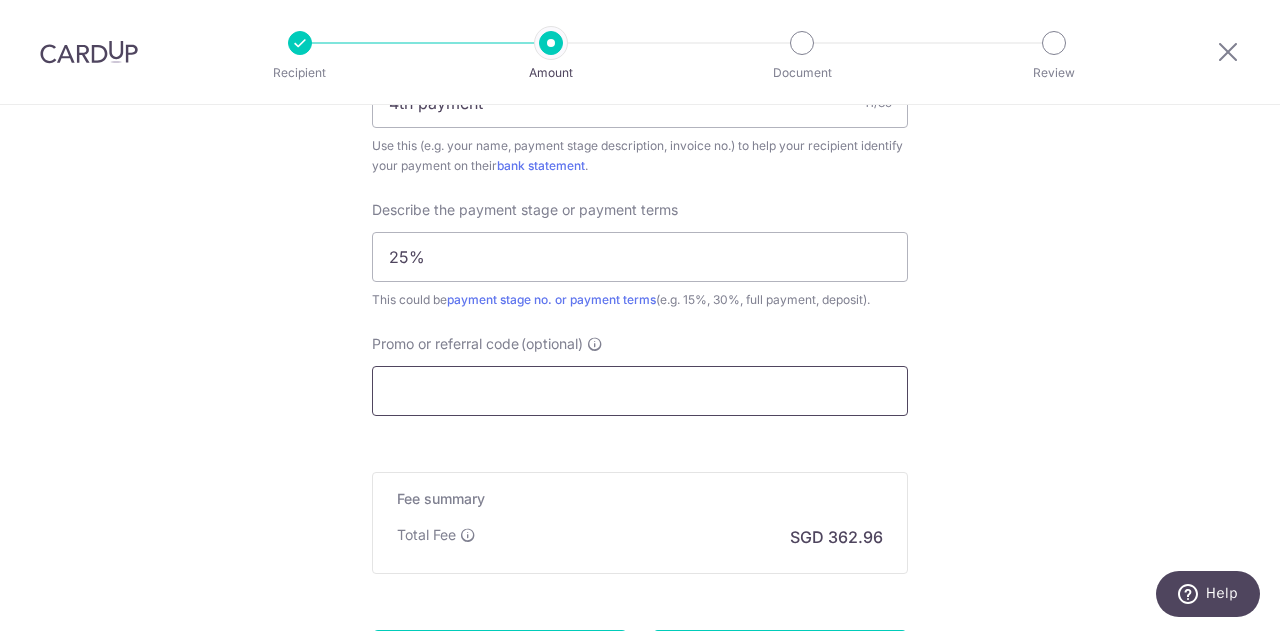 click on "Promo or referral code
(optional)" at bounding box center [640, 391] 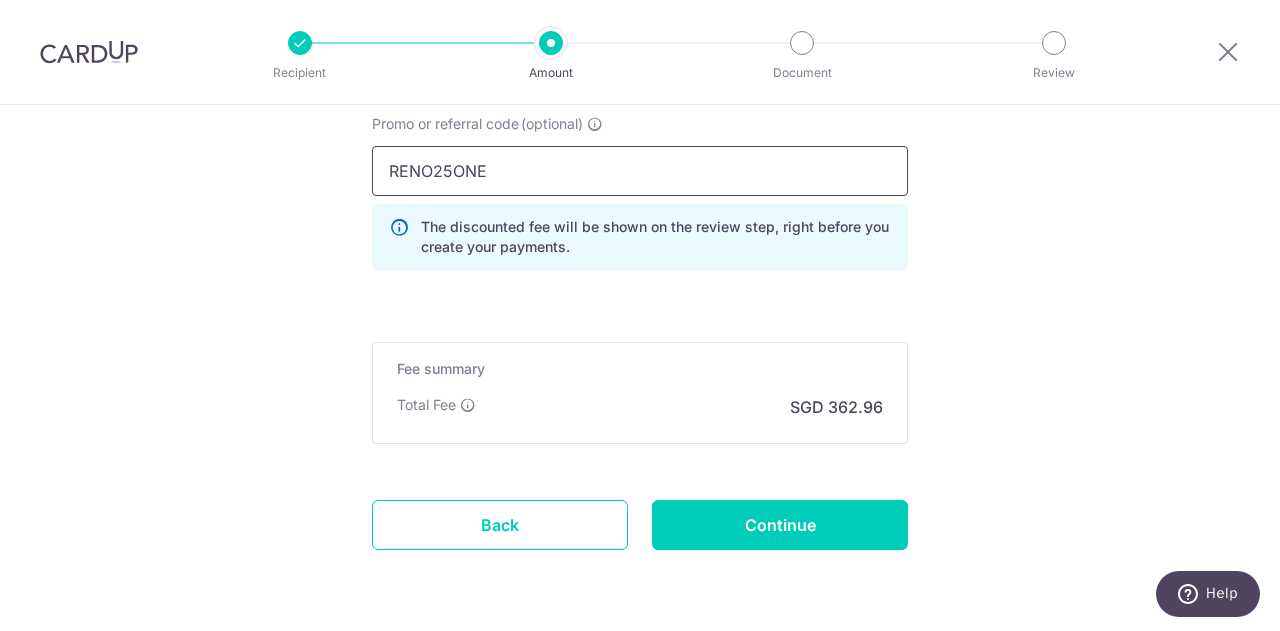 scroll, scrollTop: 1583, scrollLeft: 0, axis: vertical 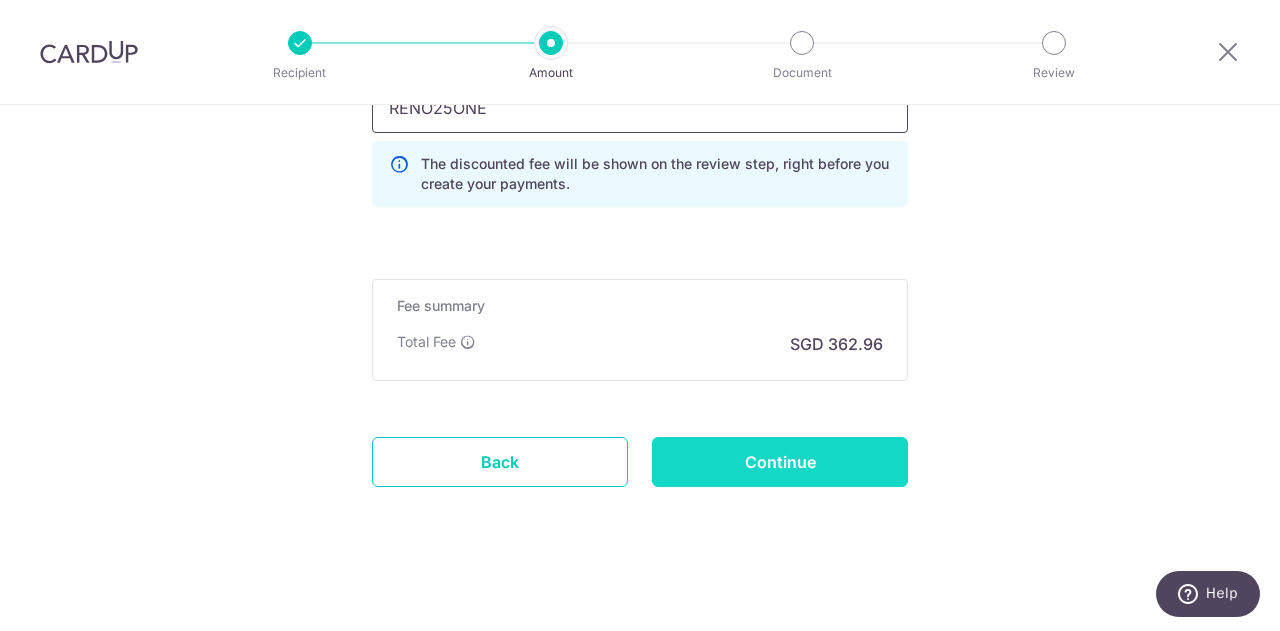 type on "RENO25ONE" 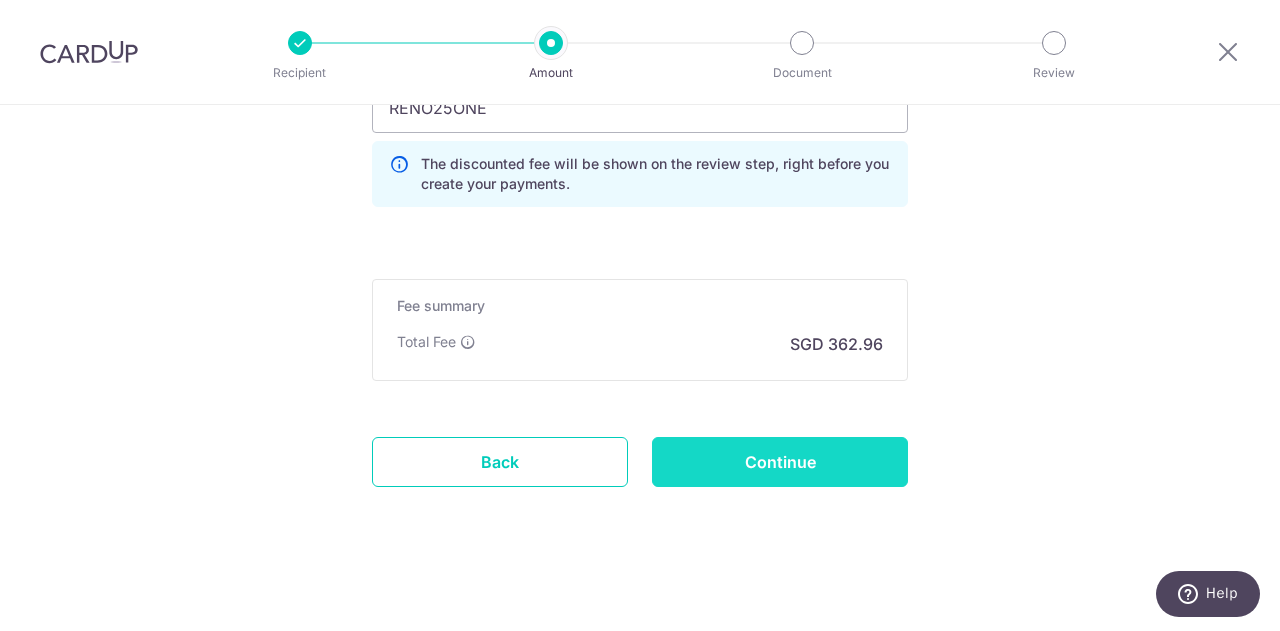 click on "Continue" at bounding box center (780, 462) 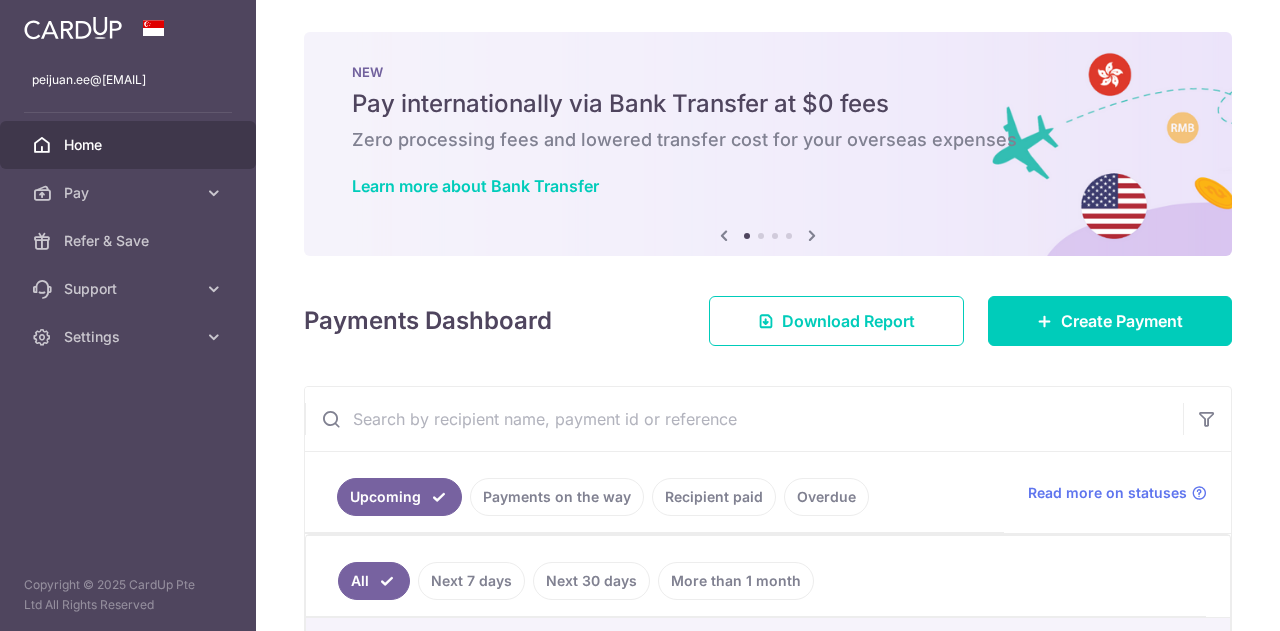 scroll, scrollTop: 0, scrollLeft: 0, axis: both 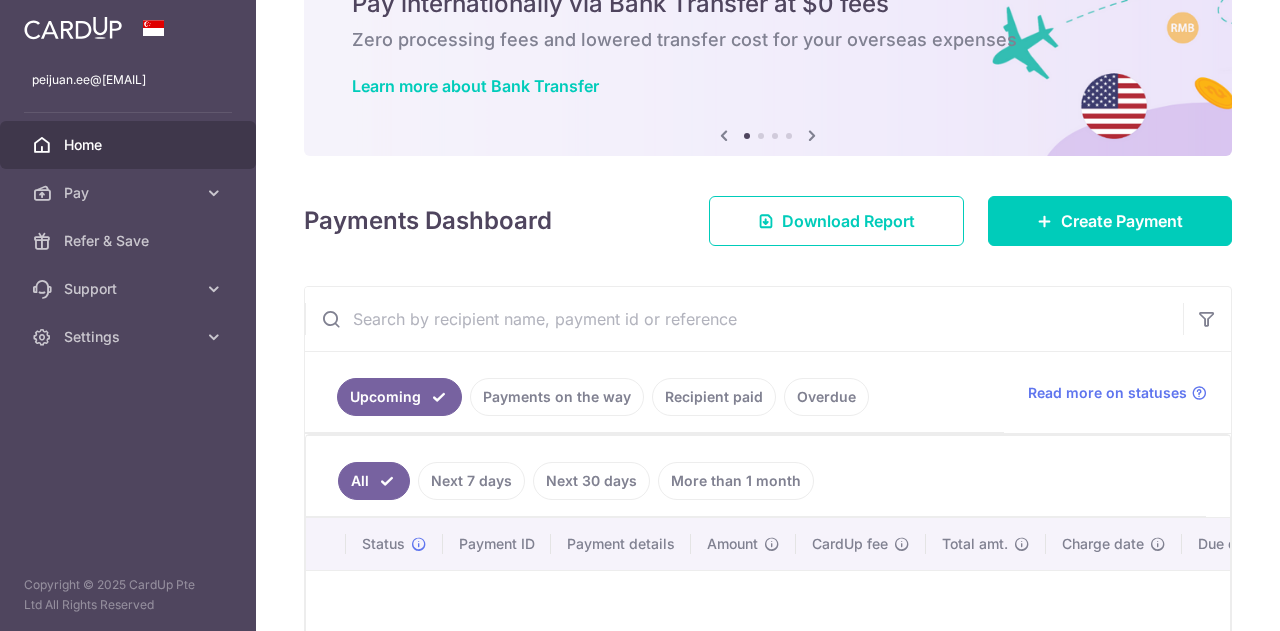 click on "Recipient paid" at bounding box center [714, 397] 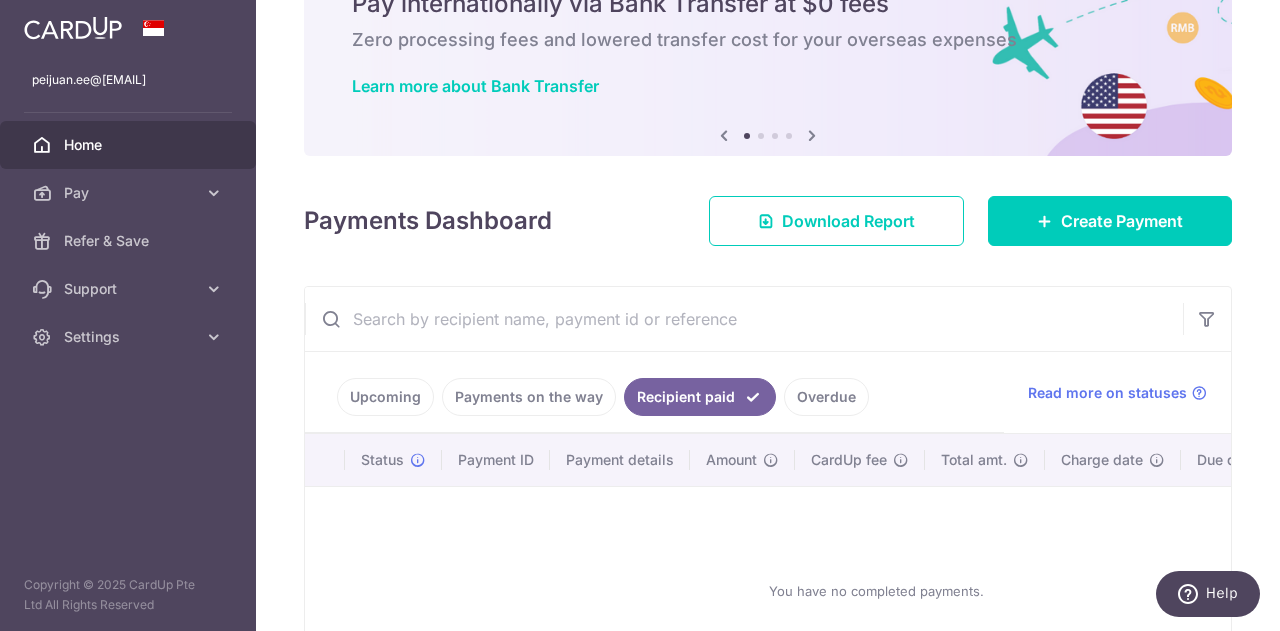click on "Payments on the way" at bounding box center (529, 397) 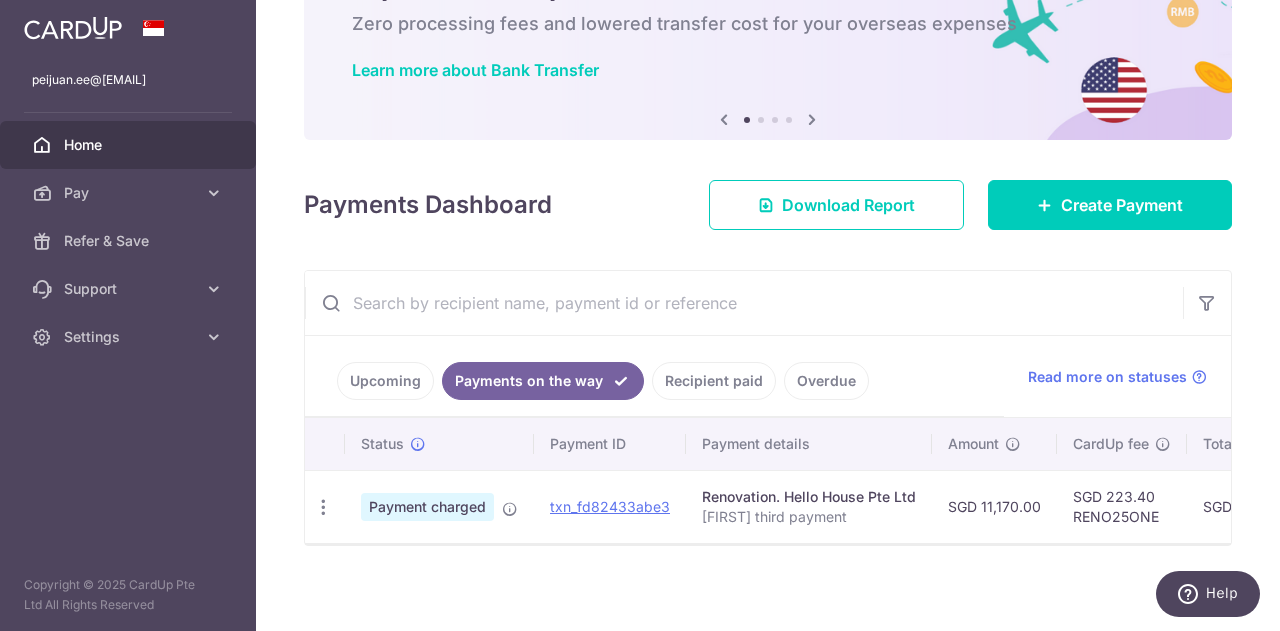 scroll, scrollTop: 130, scrollLeft: 0, axis: vertical 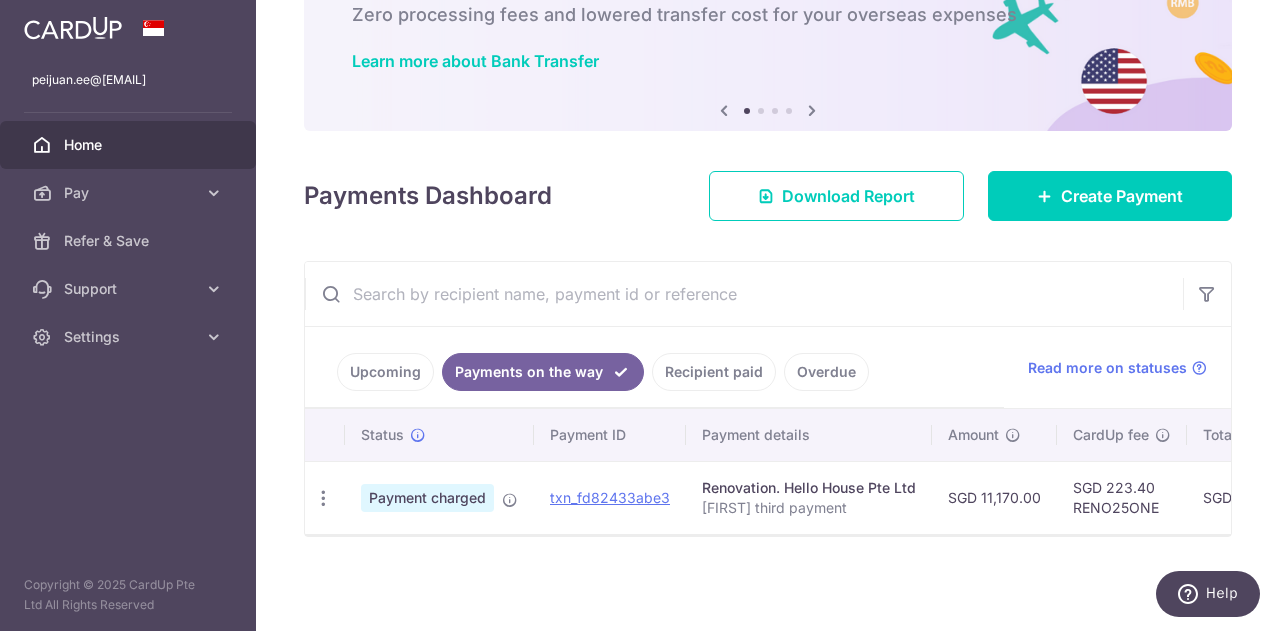 click on "SGD 223.40
RENO25ONE" at bounding box center (1122, 497) 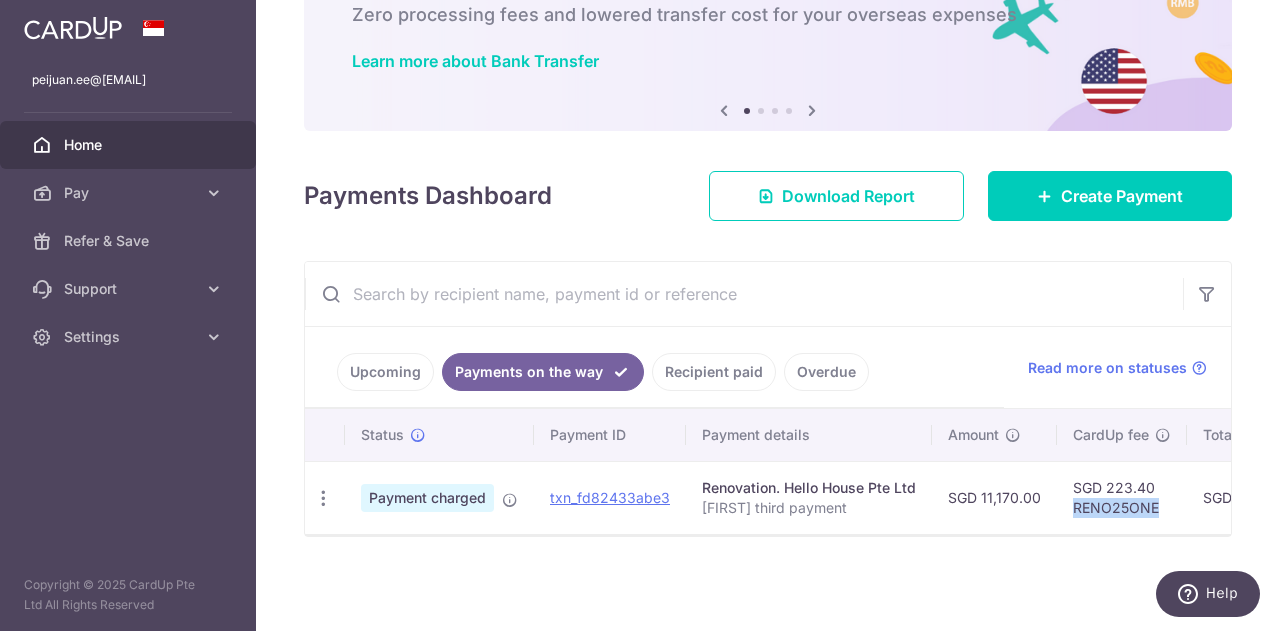 click on "SGD 223.40
RENO25ONE" at bounding box center (1122, 497) 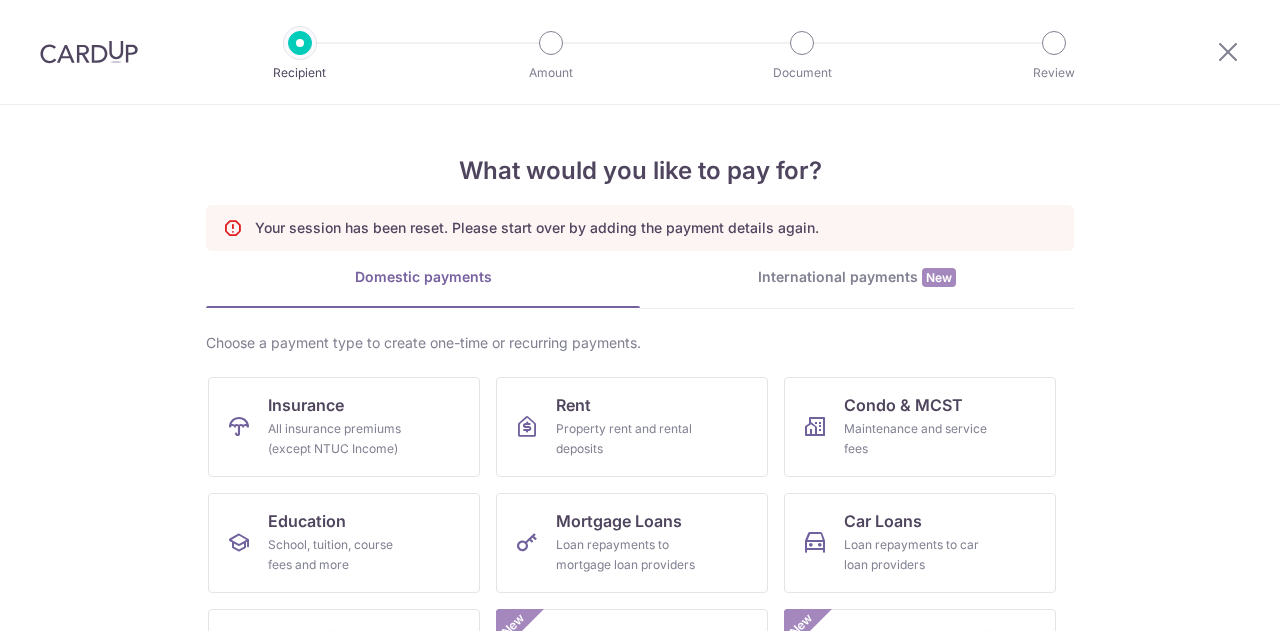 scroll, scrollTop: 0, scrollLeft: 0, axis: both 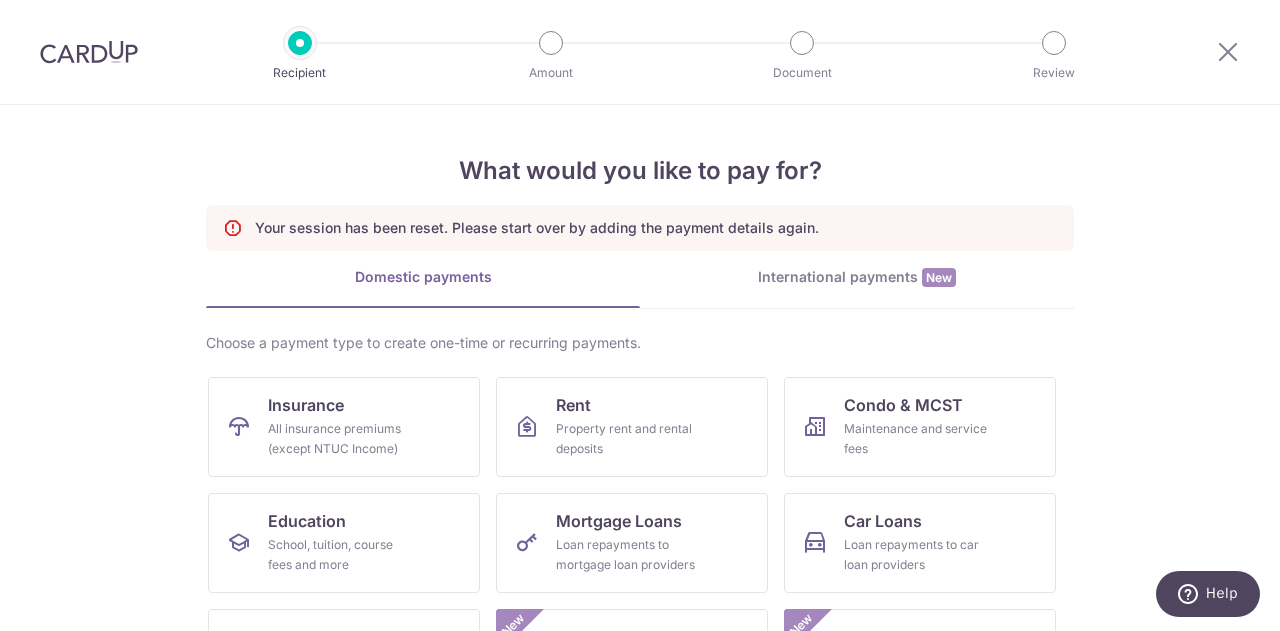 click at bounding box center (89, 52) 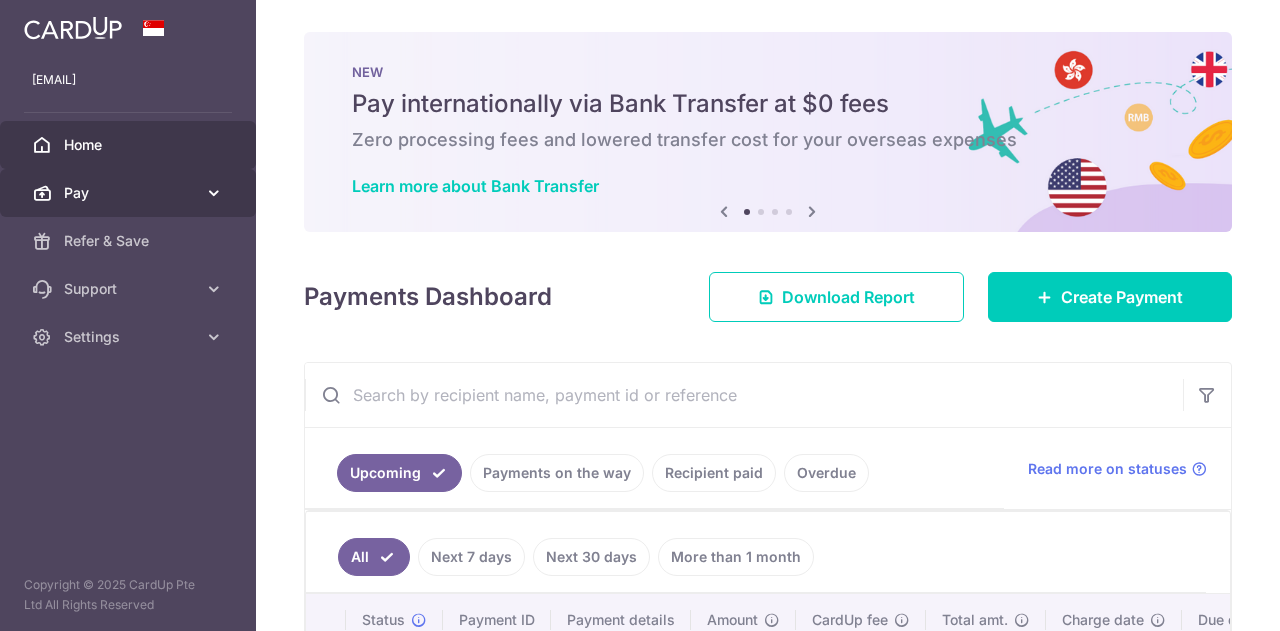 scroll, scrollTop: 0, scrollLeft: 0, axis: both 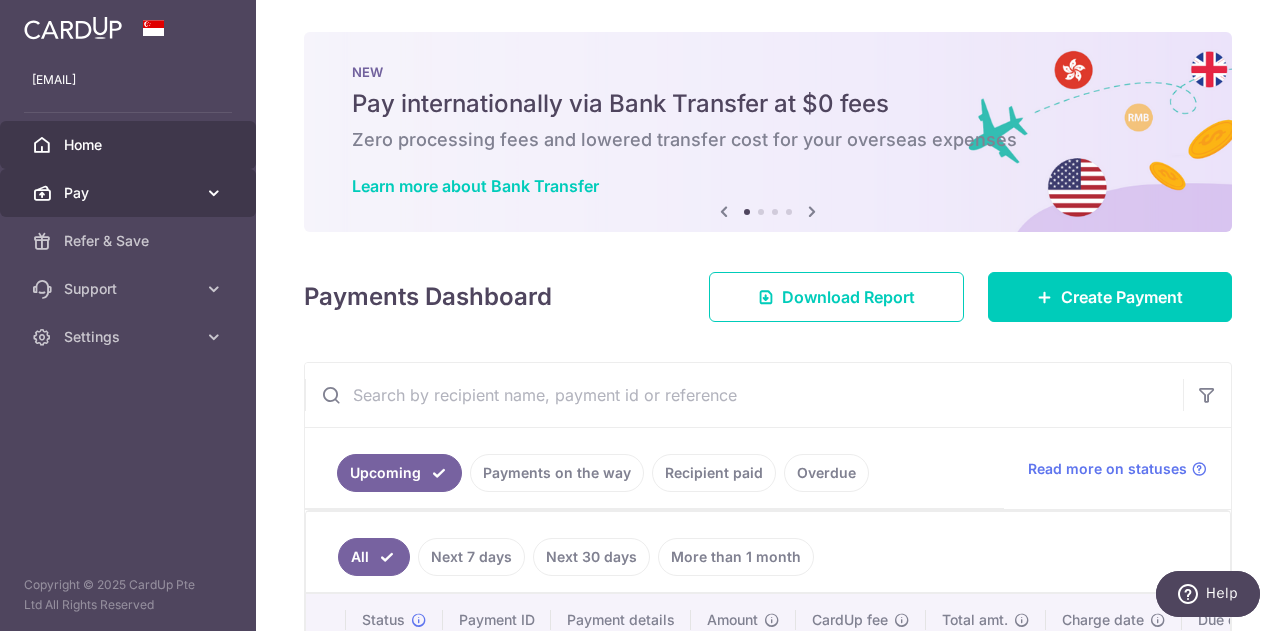 click on "Pay" at bounding box center (130, 193) 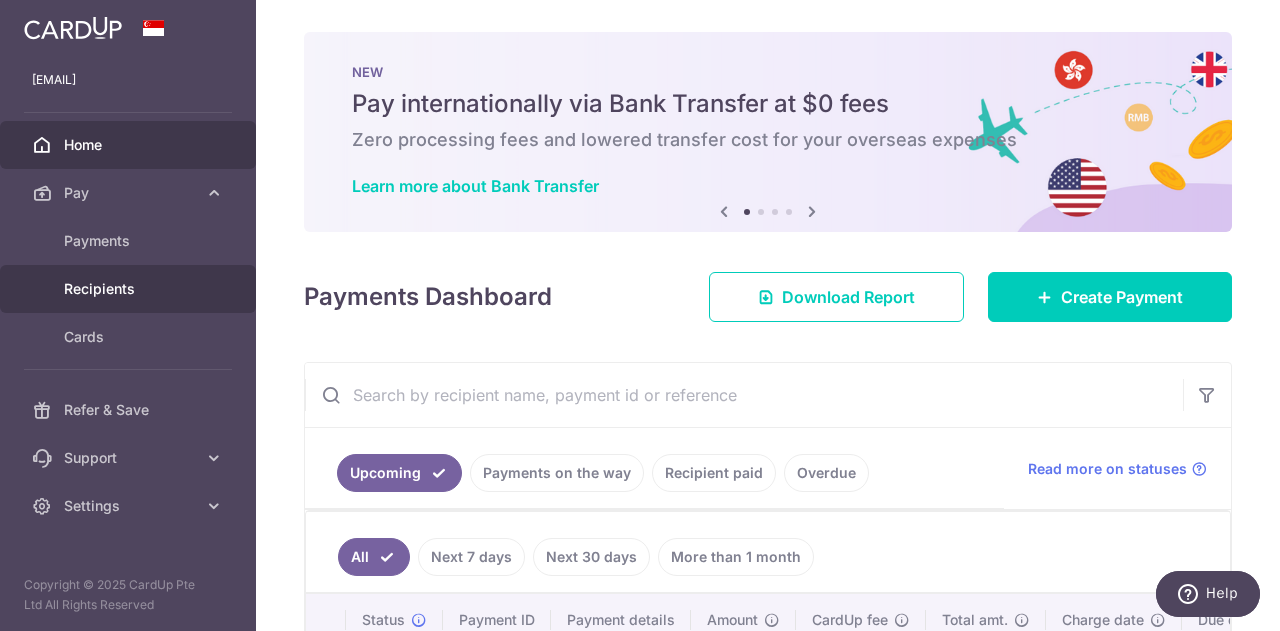 click on "Recipients" at bounding box center (130, 289) 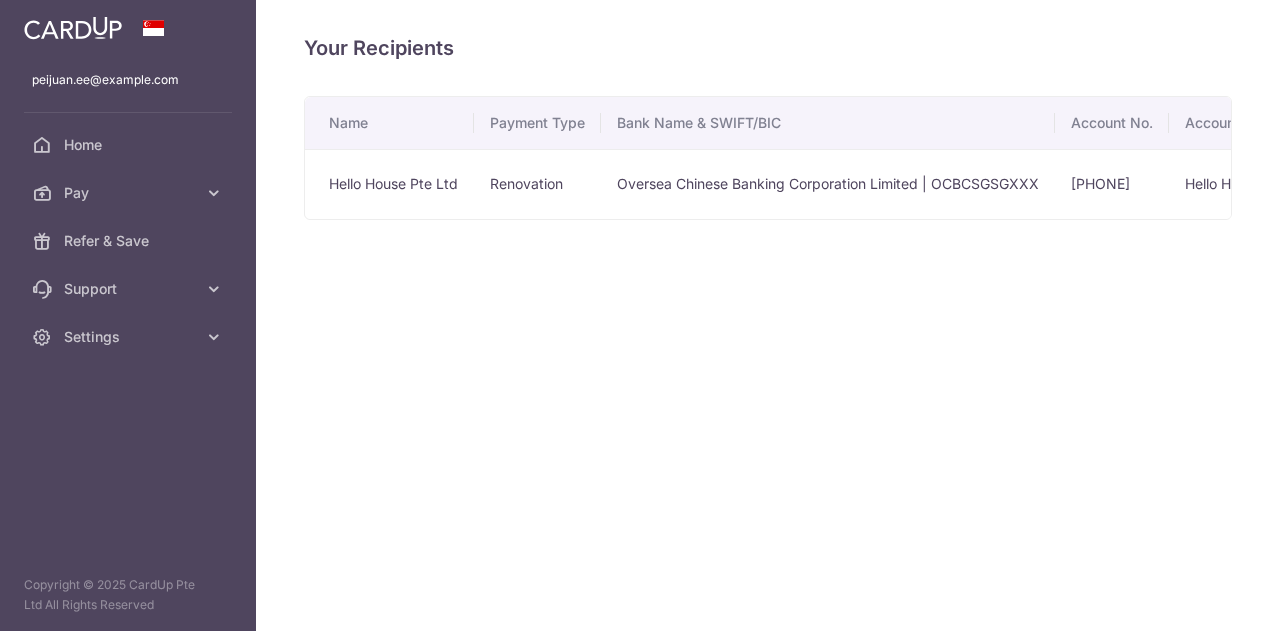 scroll, scrollTop: 0, scrollLeft: 0, axis: both 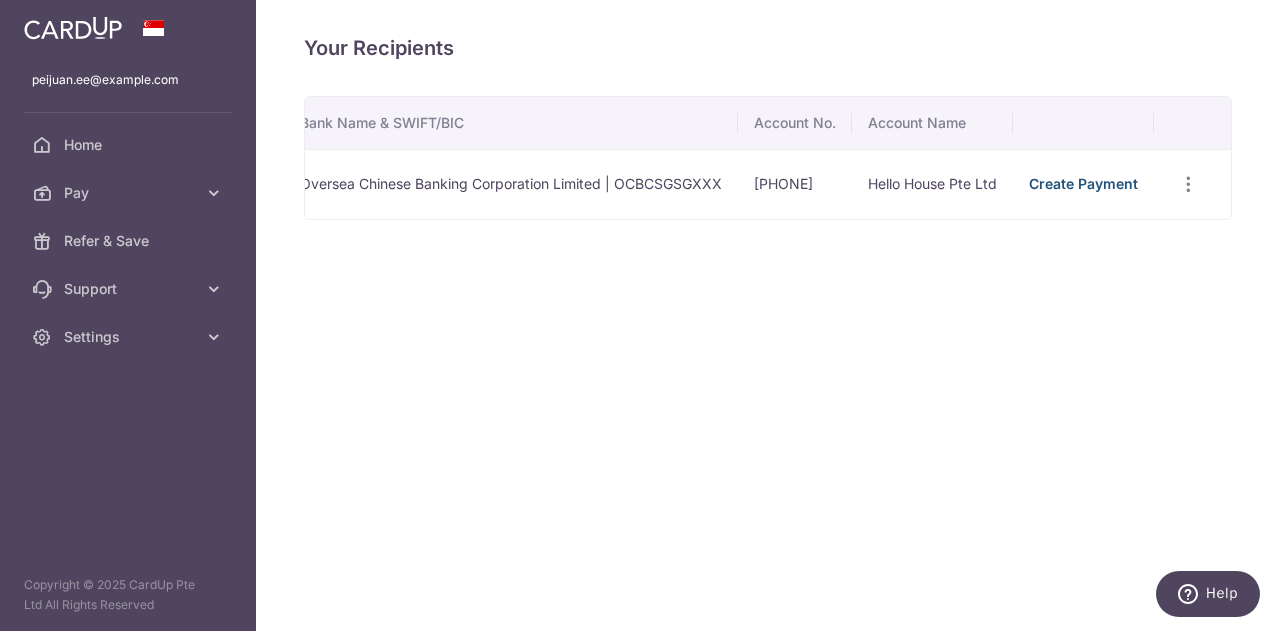 click on "Create Payment" at bounding box center (1083, 183) 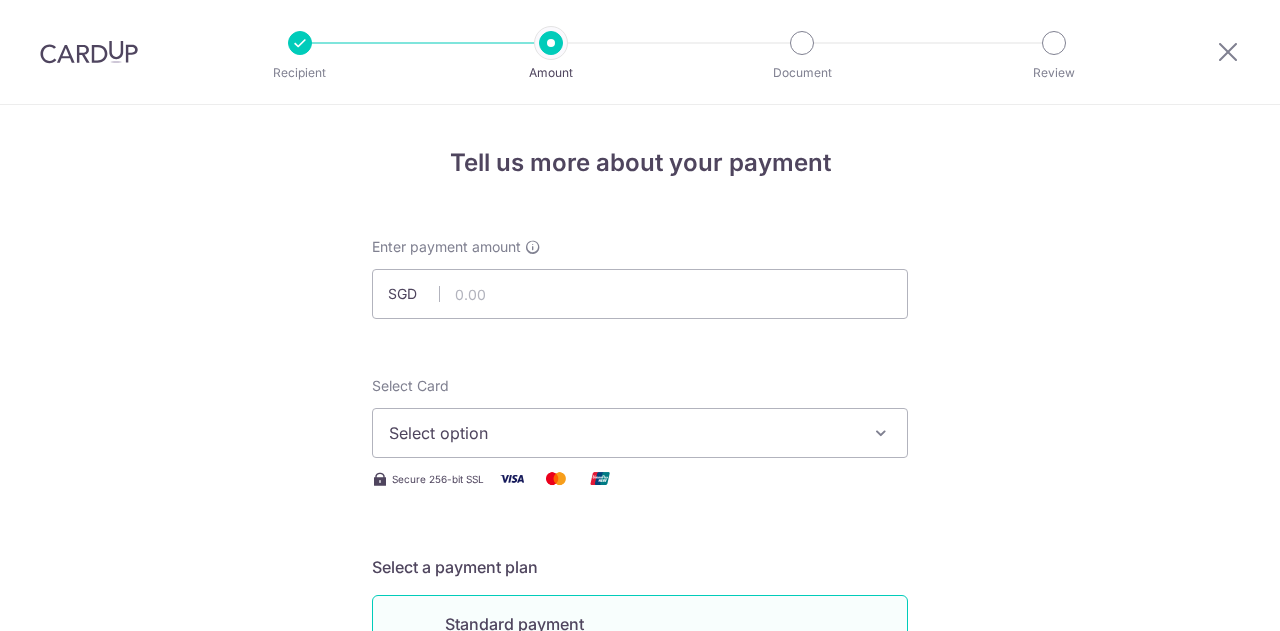 scroll, scrollTop: 0, scrollLeft: 0, axis: both 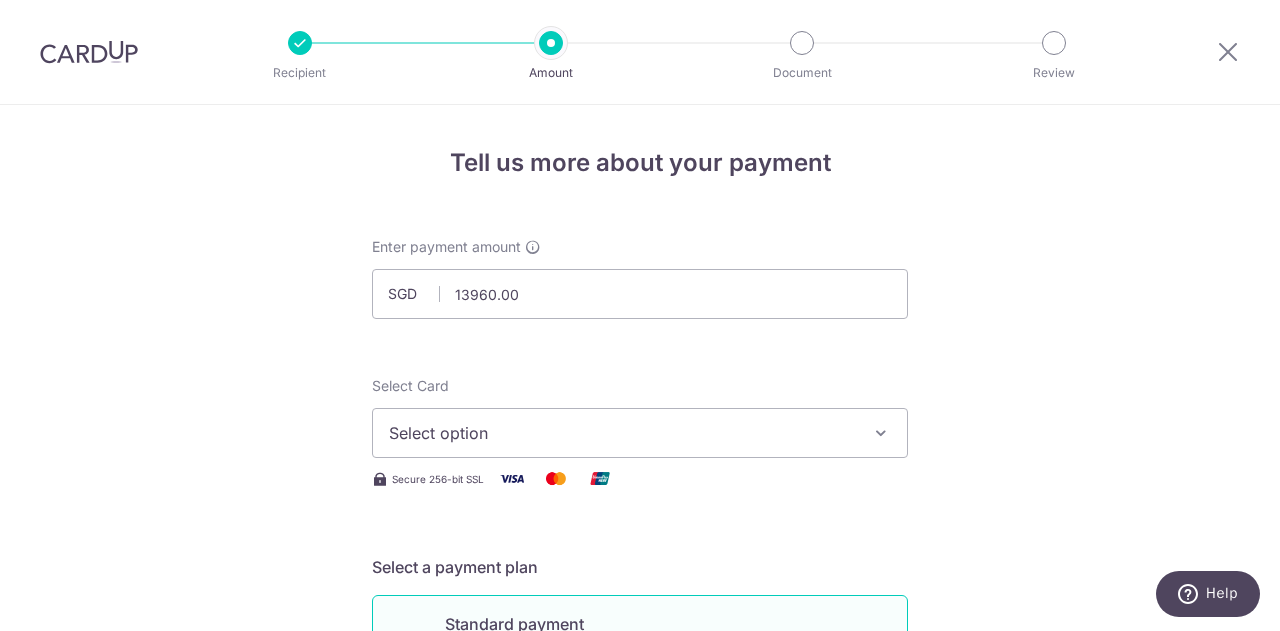 type on "13,960.00" 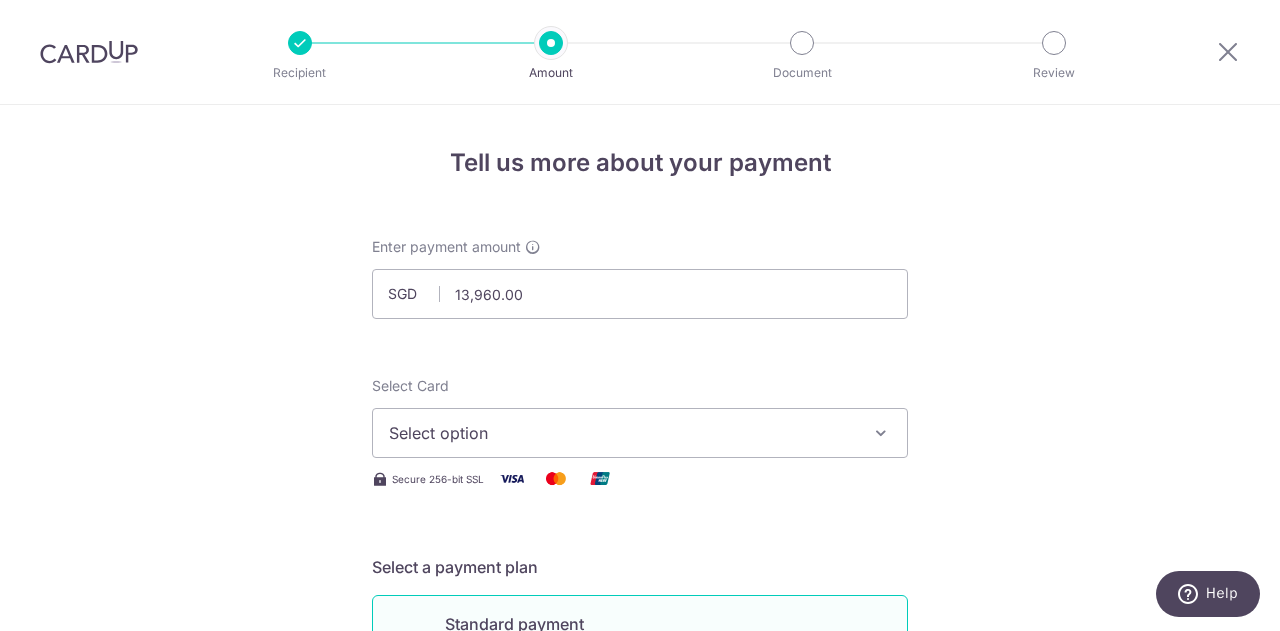 click on "Select option" at bounding box center [640, 433] 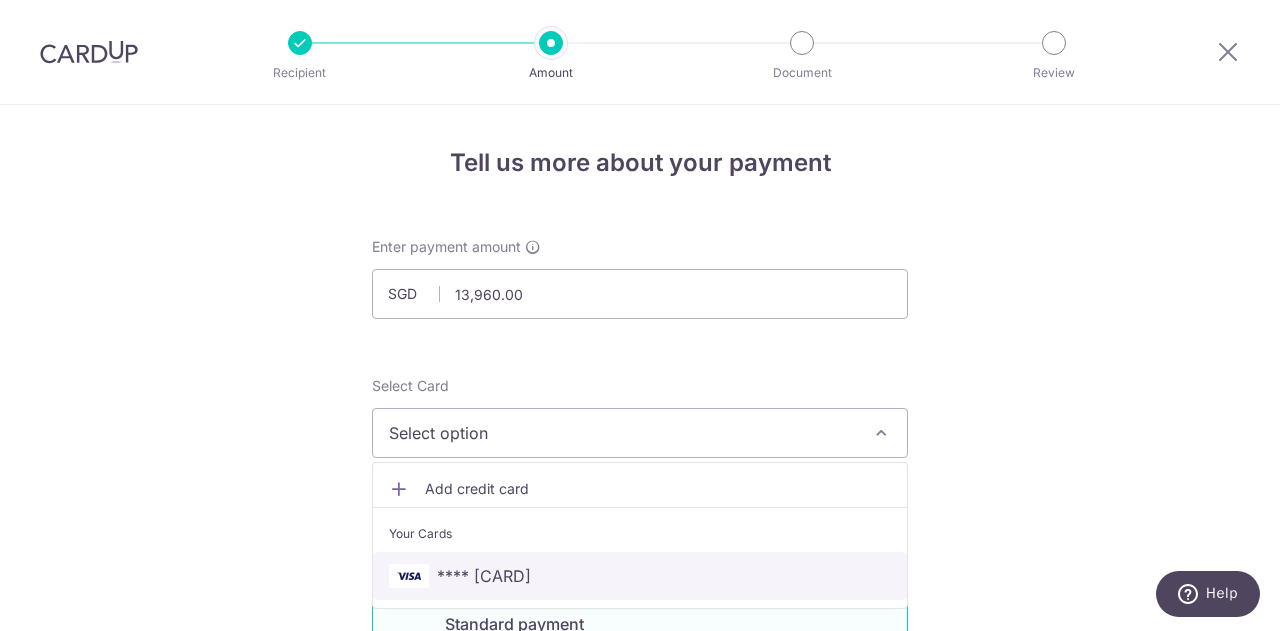 click on "**** [CARD]" at bounding box center (484, 576) 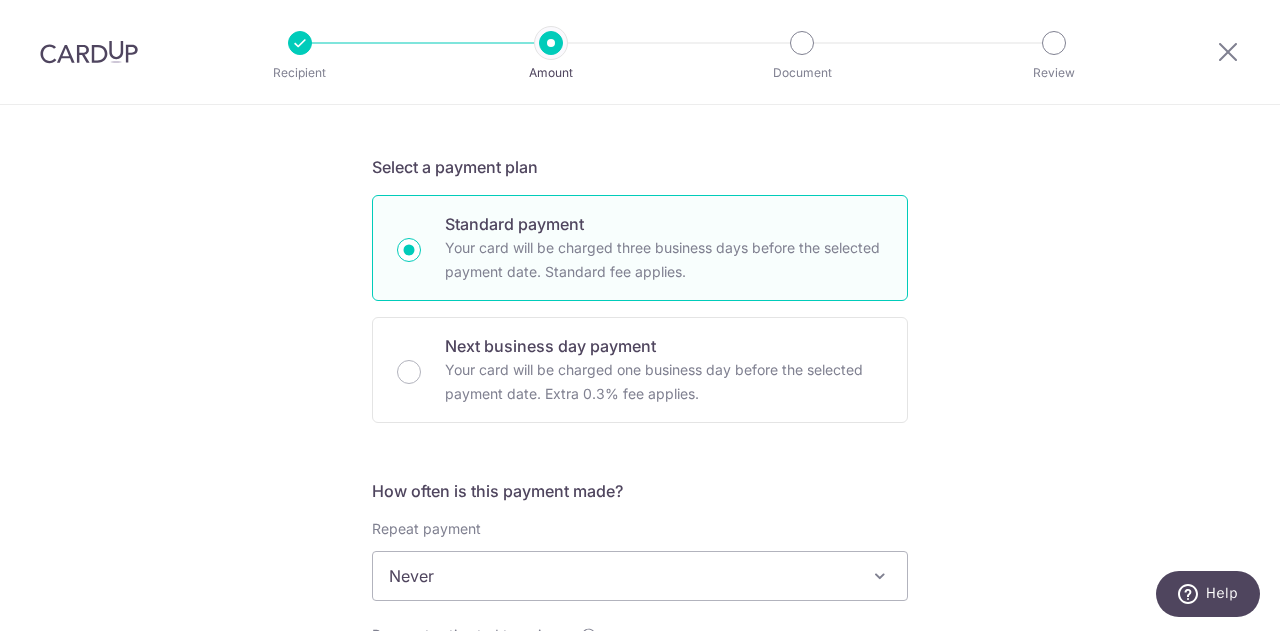 click on "Never" at bounding box center [640, 576] 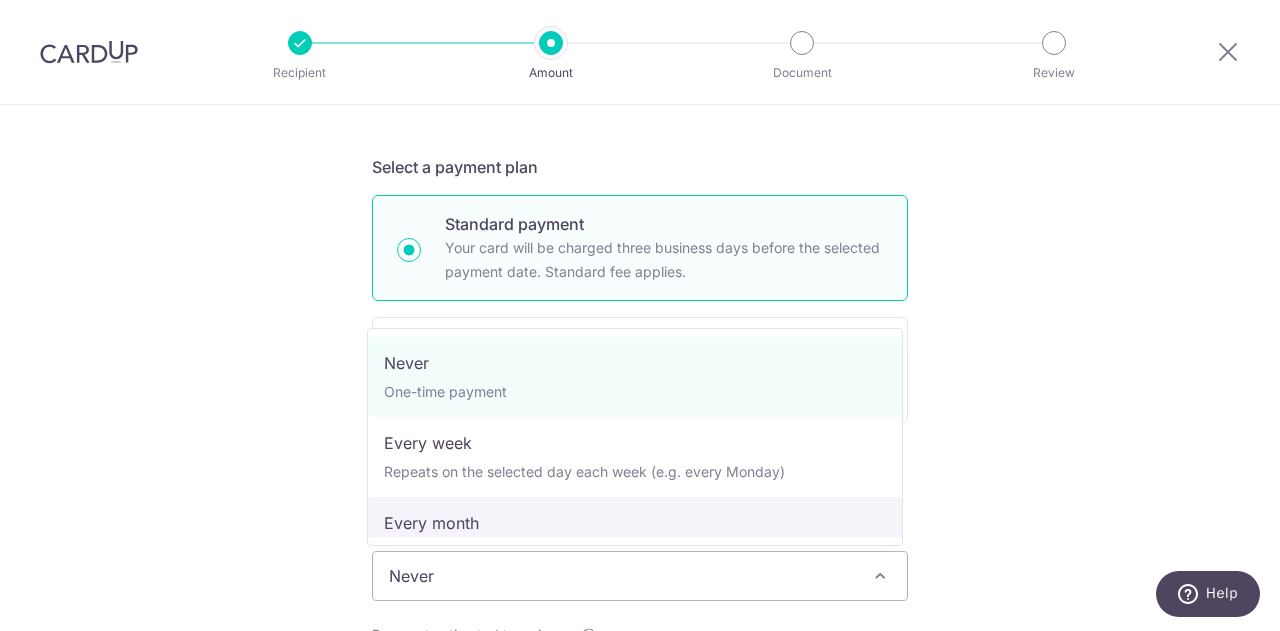 click on "Tell us more about your payment
Enter payment amount
SGD
13,960.00
13960.00
Select Card
**** 2754
Add credit card
Your Cards
**** 2754
Secure 256-bit SSL
Text
New card details
Card
Secure 256-bit SSL
Ee" at bounding box center [640, 676] 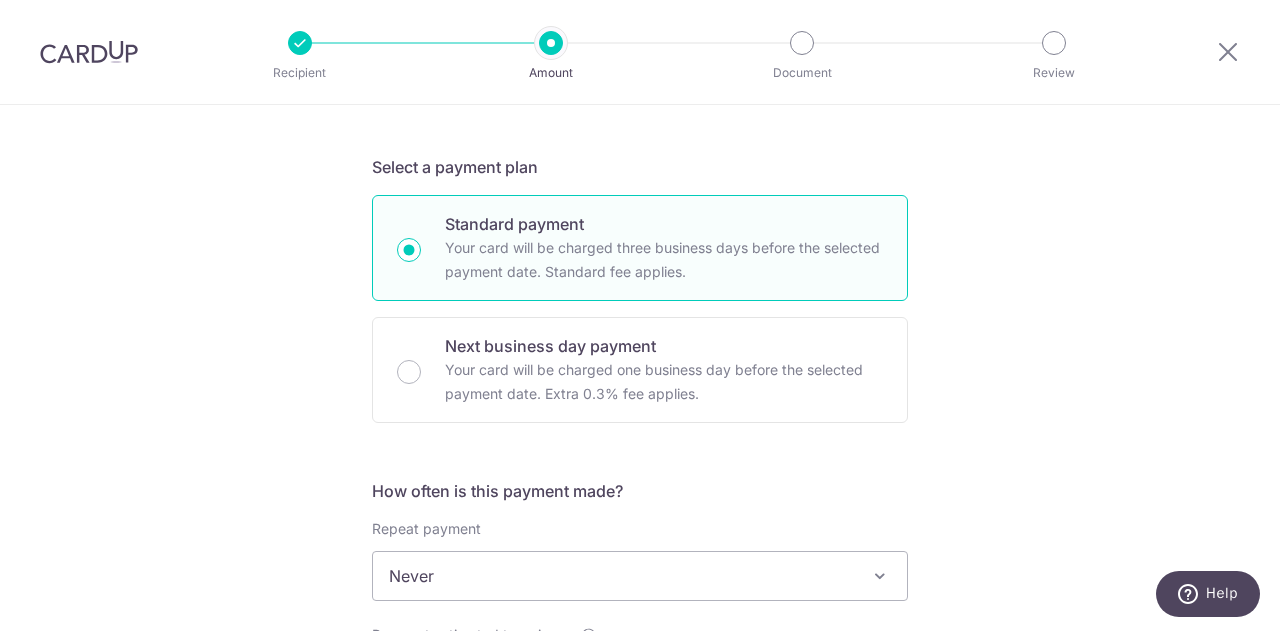 scroll, scrollTop: 600, scrollLeft: 0, axis: vertical 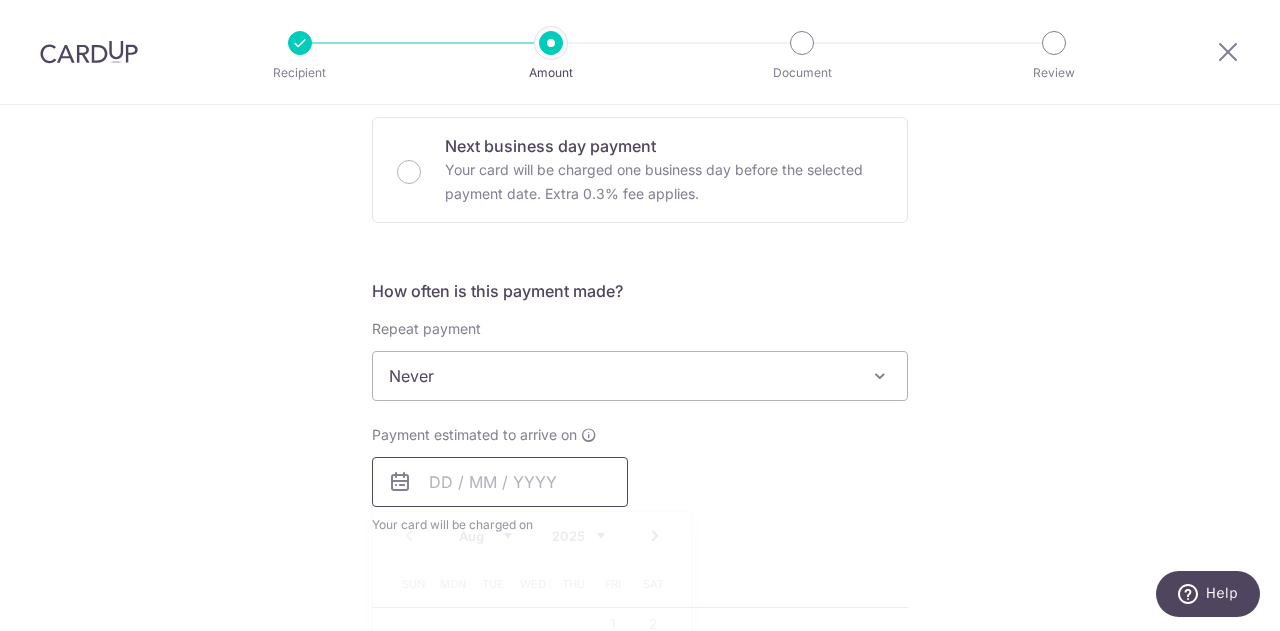 click at bounding box center (500, 482) 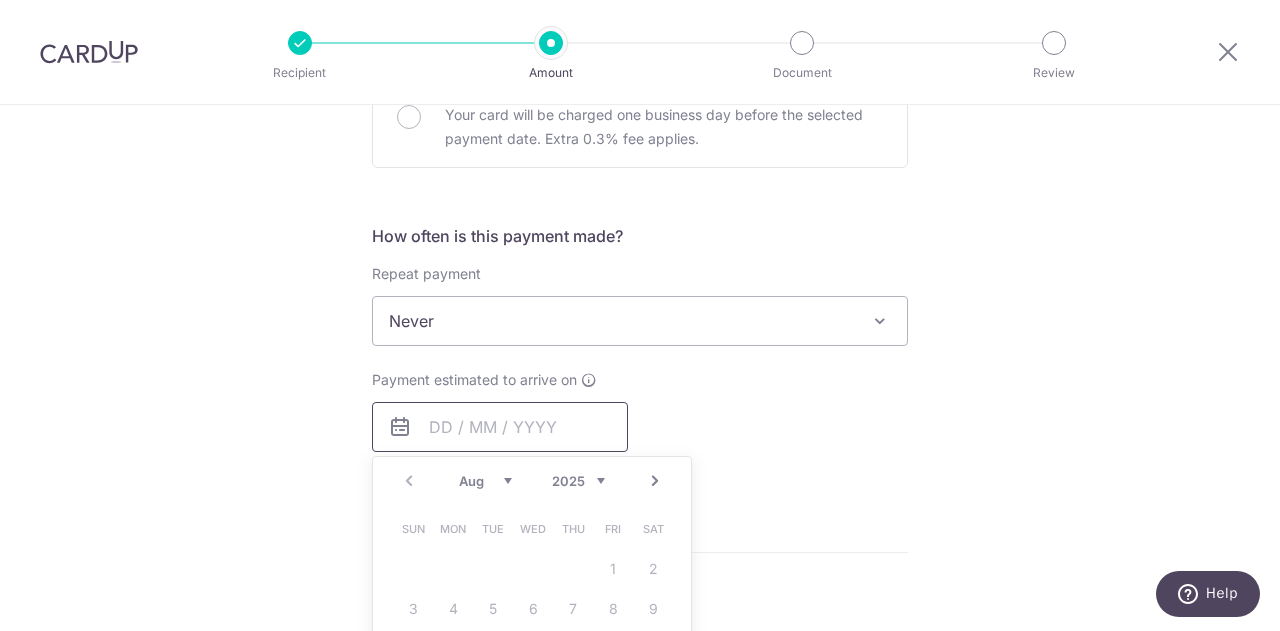 scroll, scrollTop: 700, scrollLeft: 0, axis: vertical 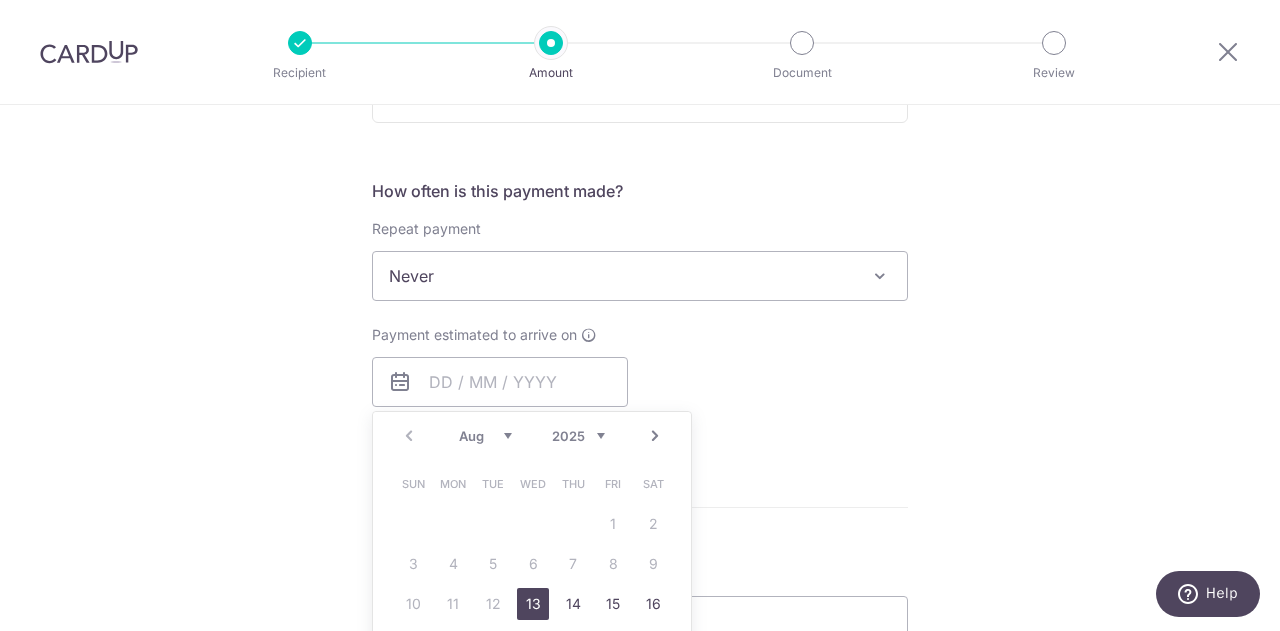 click on "13" at bounding box center (533, 604) 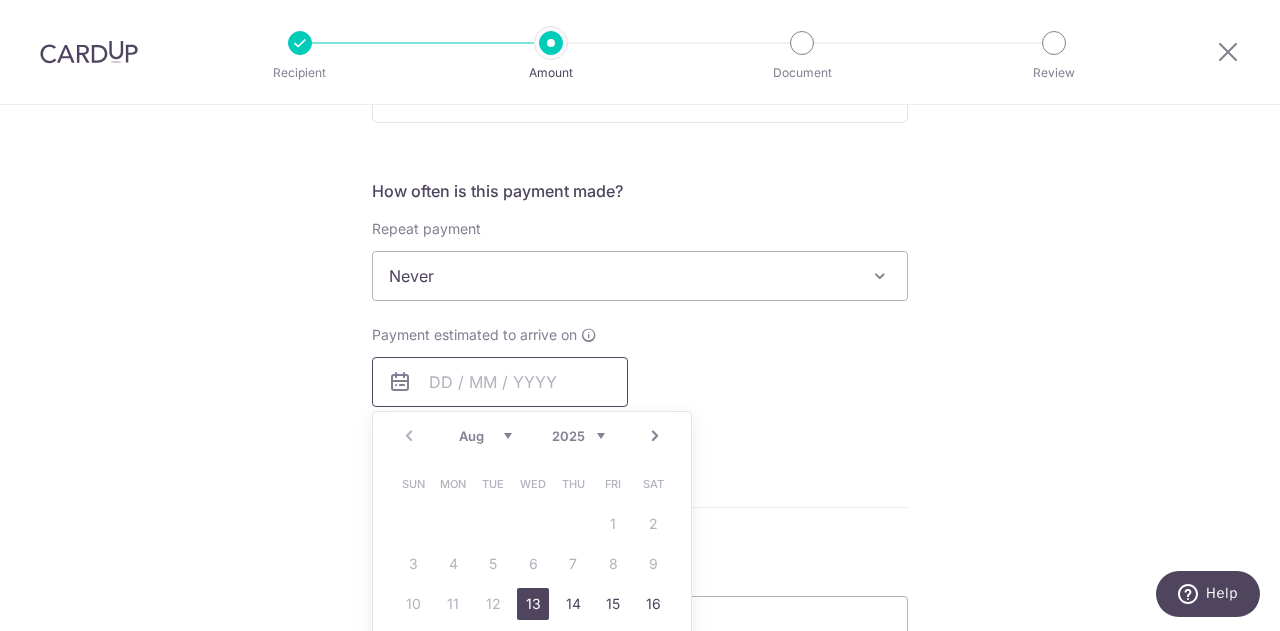 click at bounding box center [500, 382] 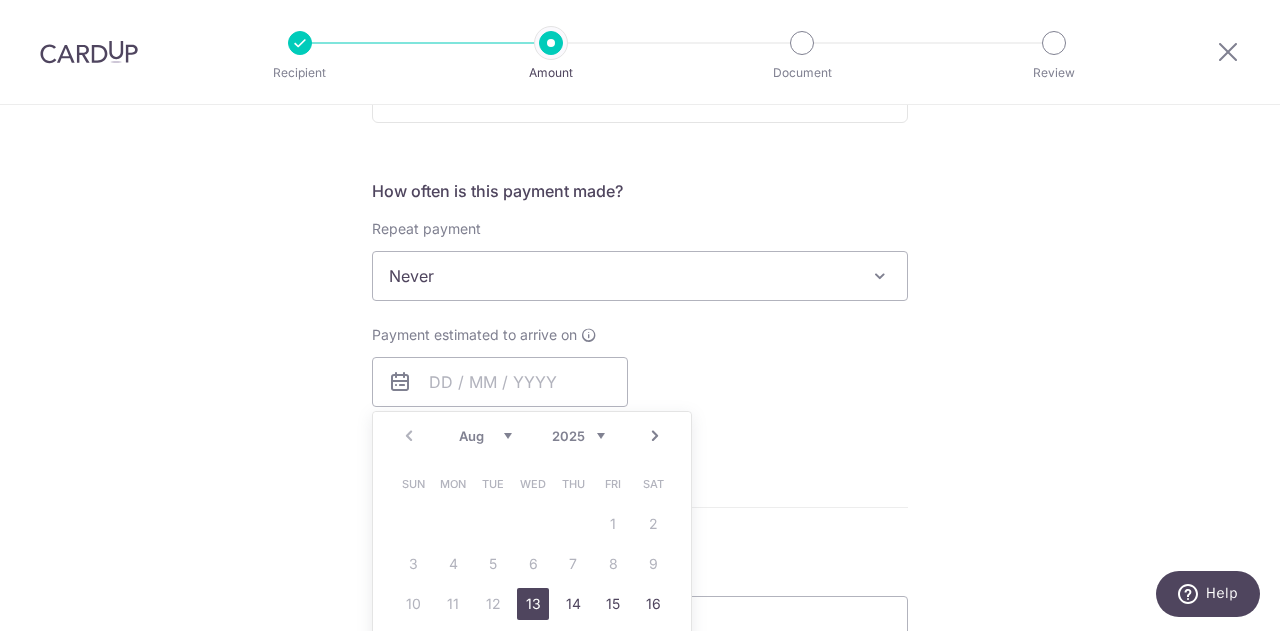 click on "Tell us more about your payment
Enter payment amount
SGD
13,960.00
13960.00
Select Card
**** 2754
Add credit card
Your Cards
**** 2754
Secure 256-bit SSL
Text
New card details
Card
Secure 256-bit SSL
Ee" at bounding box center [640, 376] 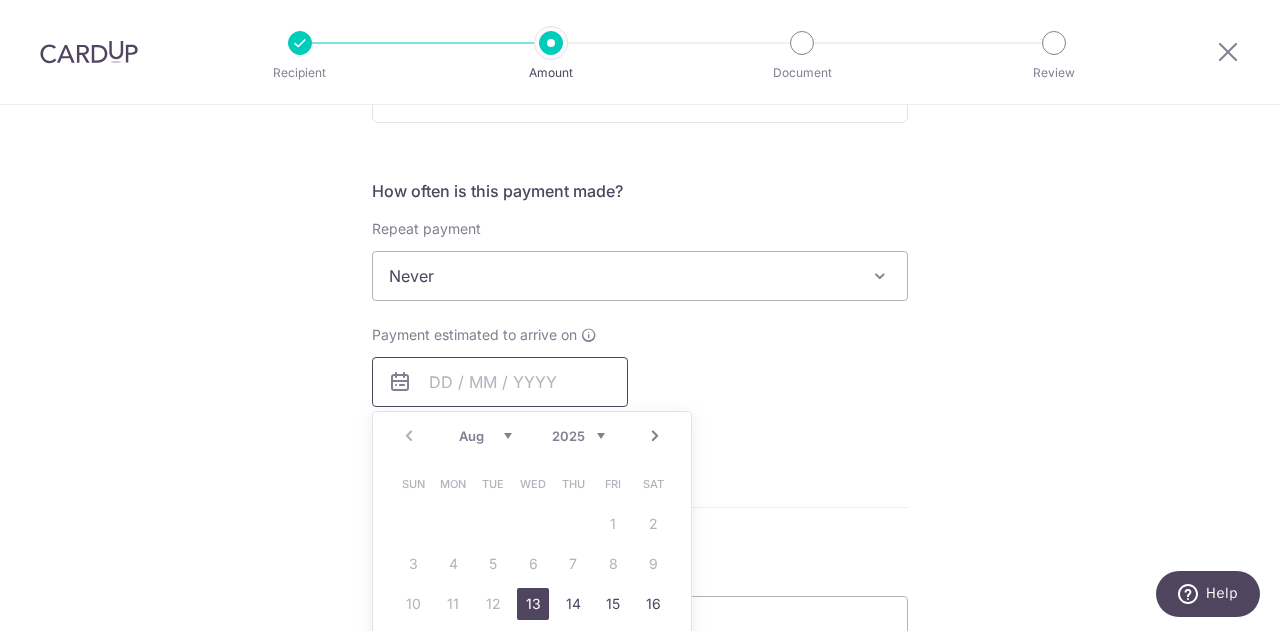 click at bounding box center [500, 382] 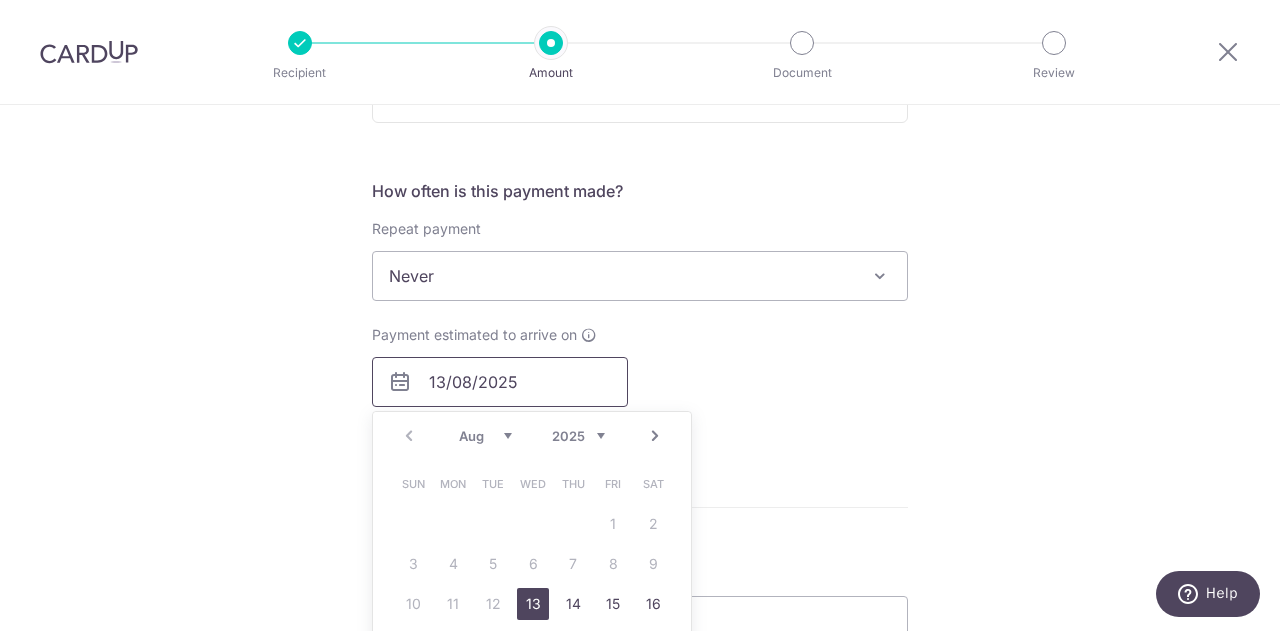 click on "Enter payment amount
SGD
13,960.00
13960.00
Select Card
**** 2754
Add credit card
Your Cards
**** 2754
Secure 256-bit SSL
Text
New card details
Card
Secure 256-bit SSL" at bounding box center [640, 395] 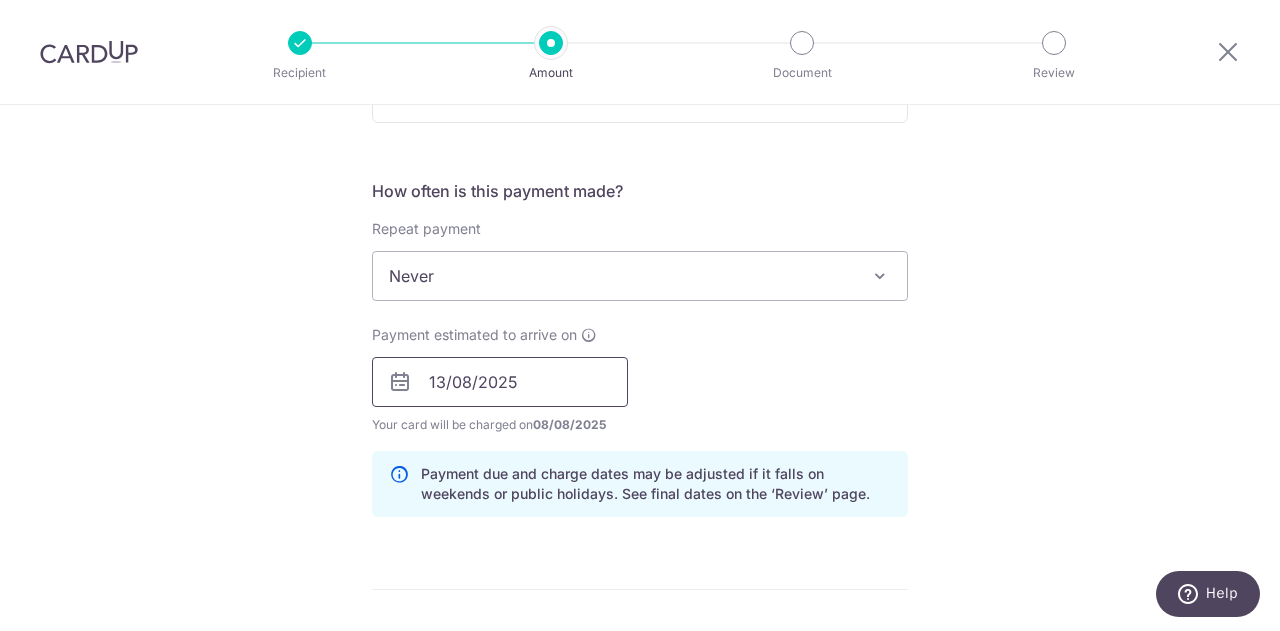 scroll, scrollTop: 900, scrollLeft: 0, axis: vertical 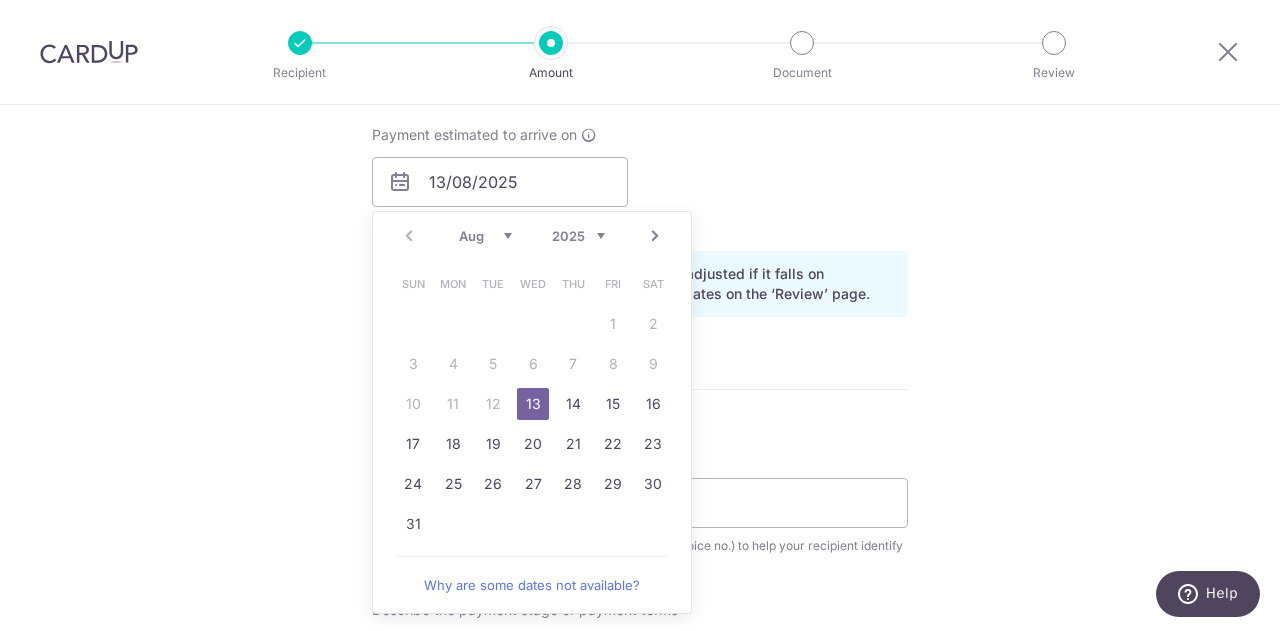 click on "Tell us more about your payment
Enter payment amount
SGD
13,960.00
13960.00
Select Card
**** 2754
Add credit card
Your Cards
**** 2754
Secure 256-bit SSL
Text
New card details
Card
Secure 256-bit SSL
Ee" at bounding box center (640, 217) 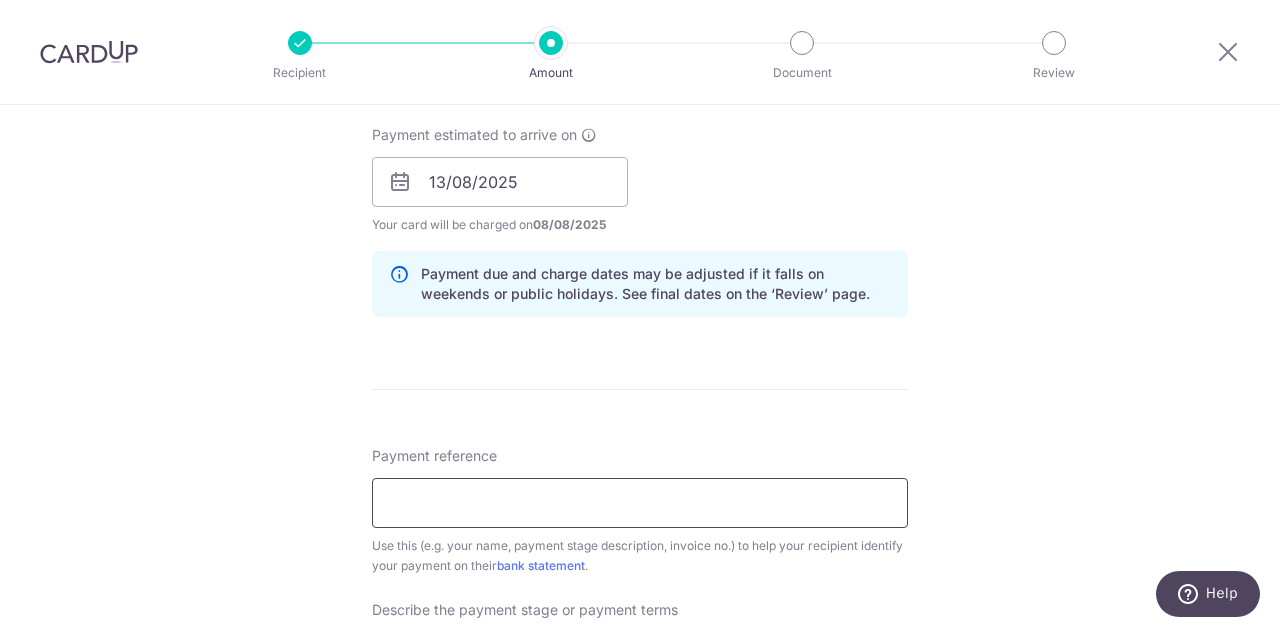 click on "Payment reference" at bounding box center (640, 503) 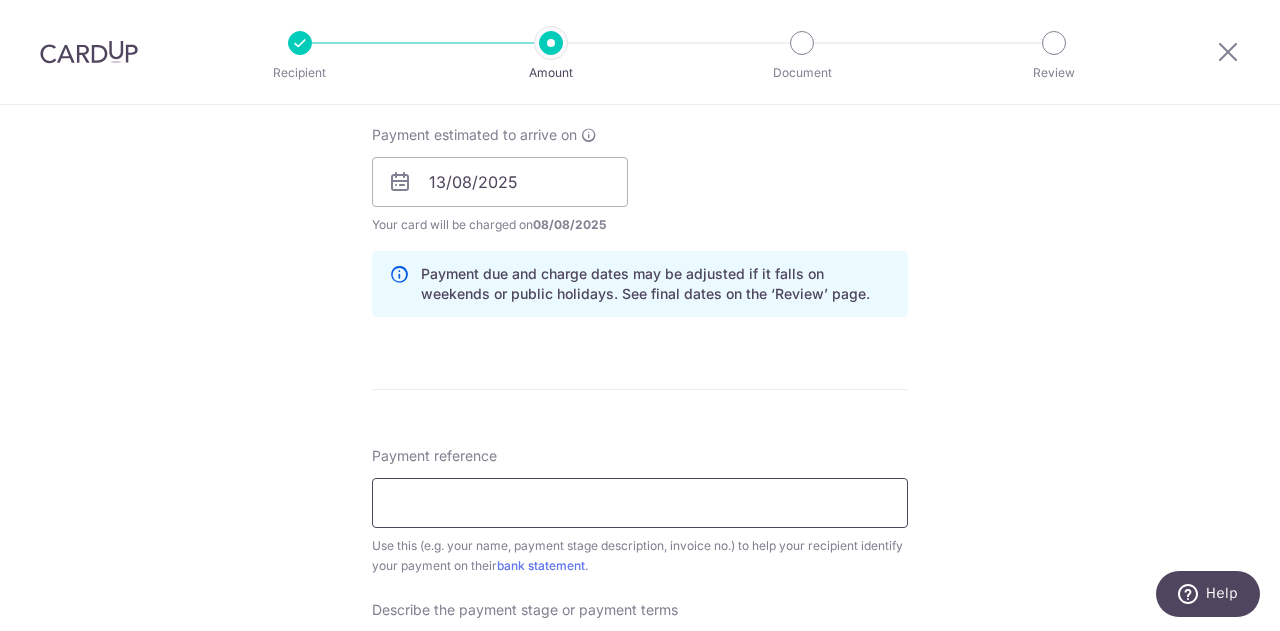 type on "4th payment" 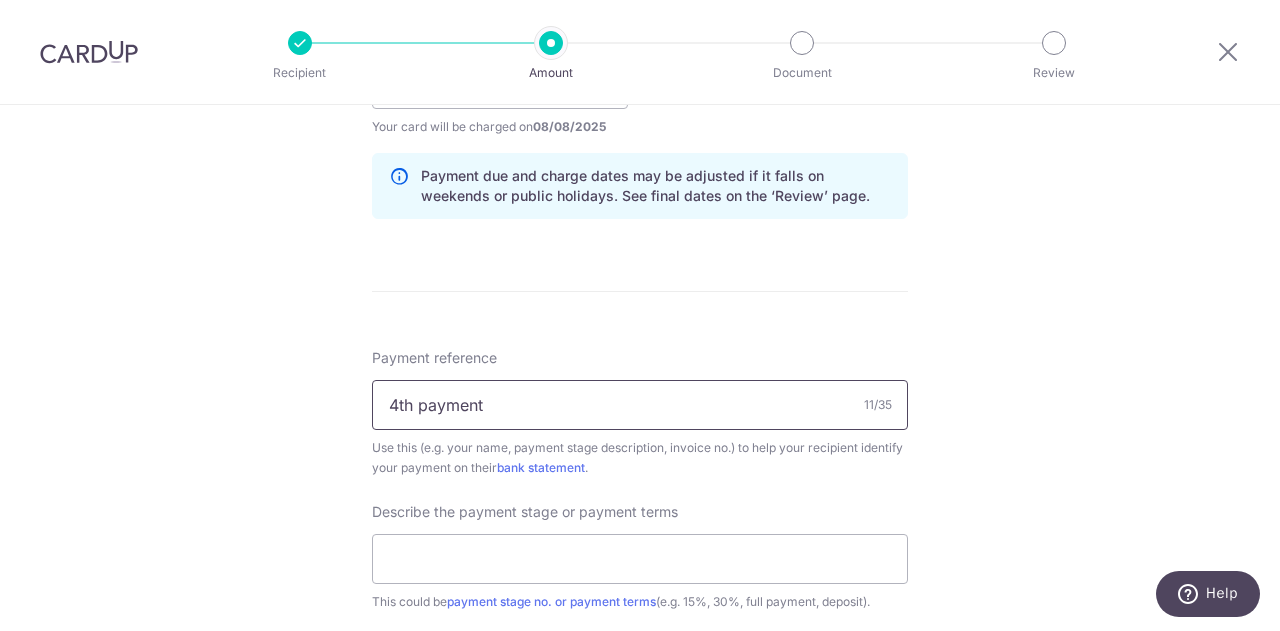 scroll, scrollTop: 1200, scrollLeft: 0, axis: vertical 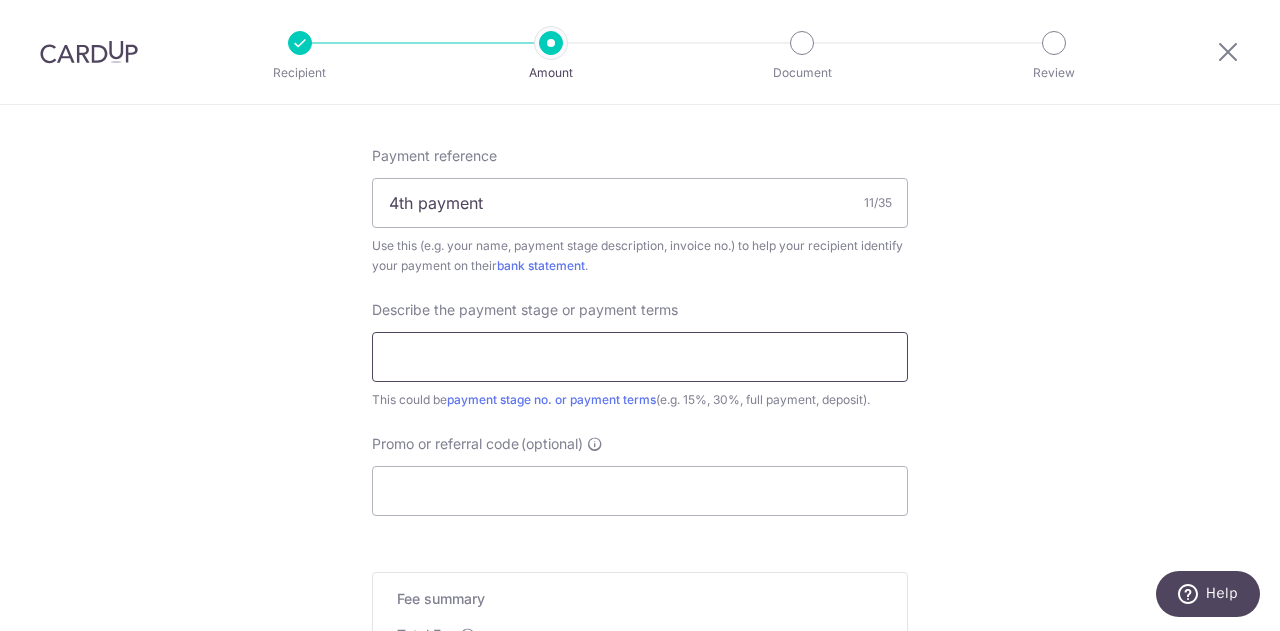 click at bounding box center (640, 357) 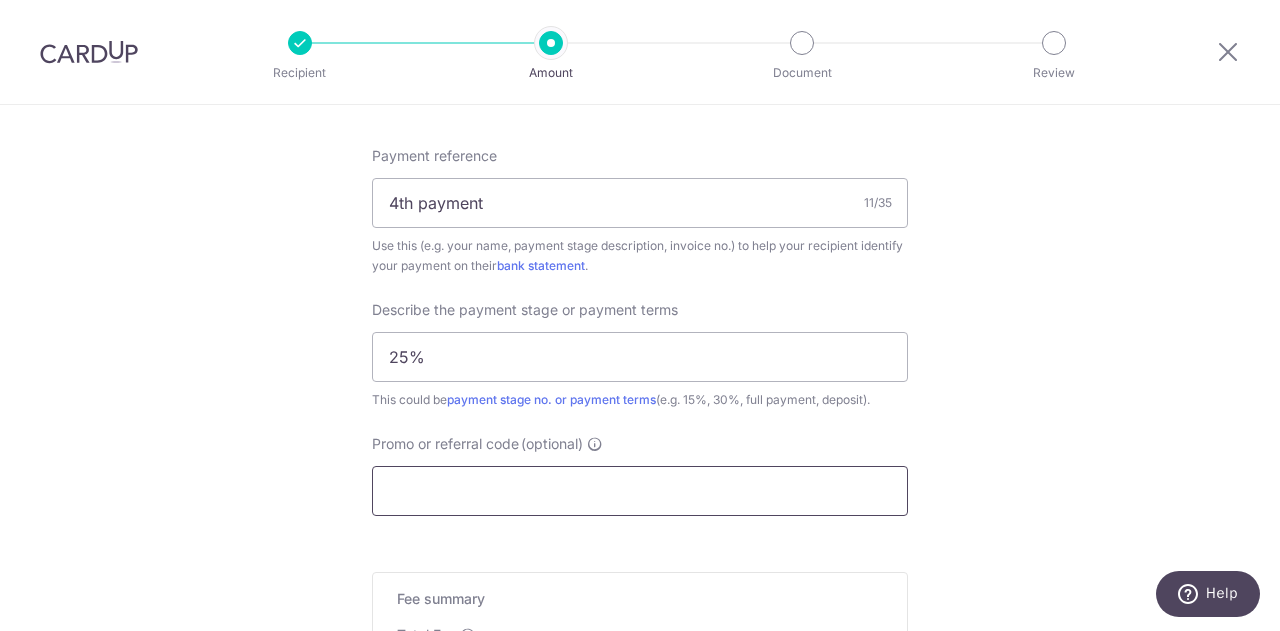 click on "Promo or referral code
(optional)" at bounding box center (640, 491) 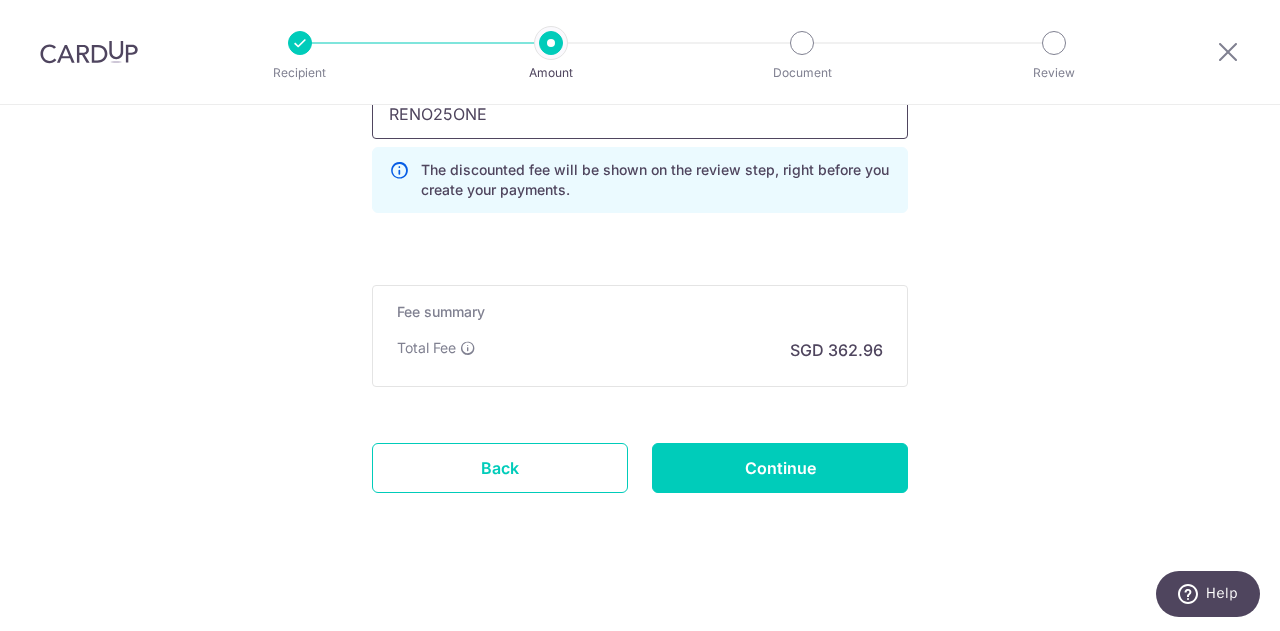 scroll, scrollTop: 1583, scrollLeft: 0, axis: vertical 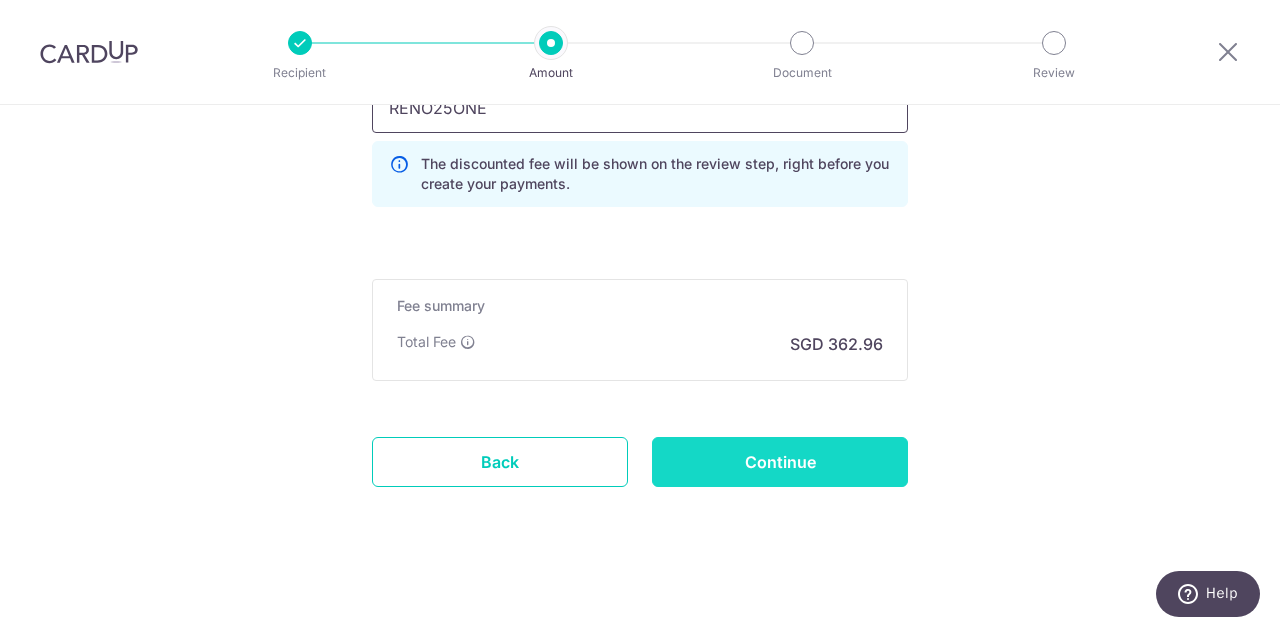 type on "RENO25ONE" 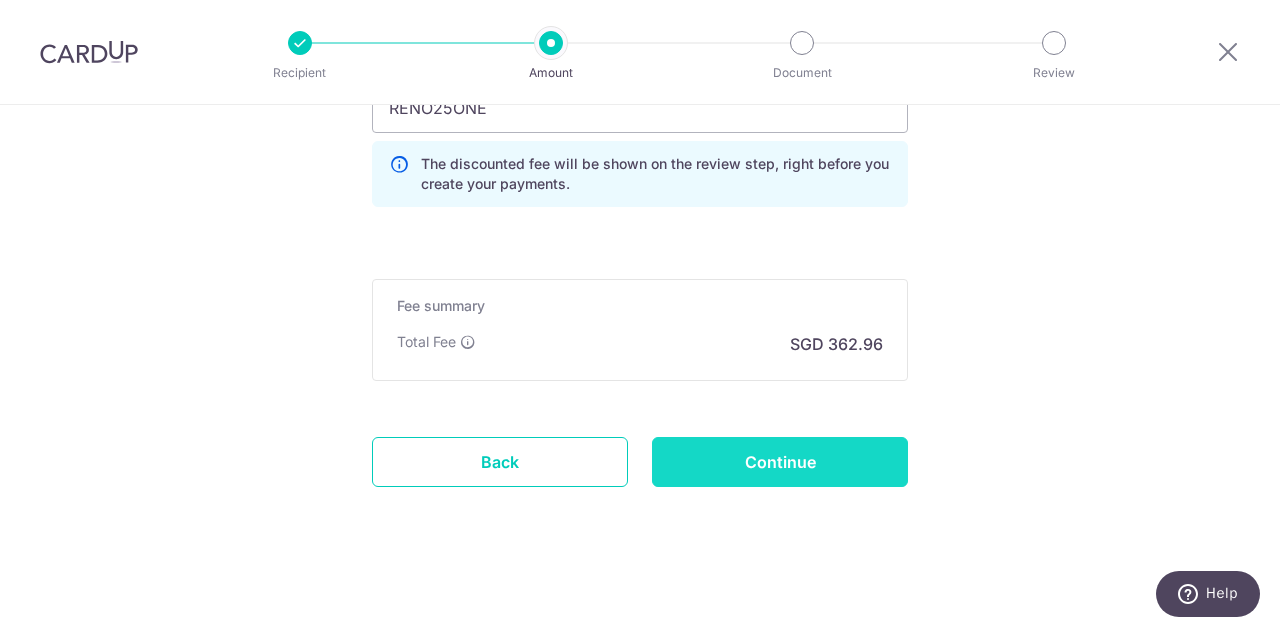 click on "Continue" at bounding box center (780, 462) 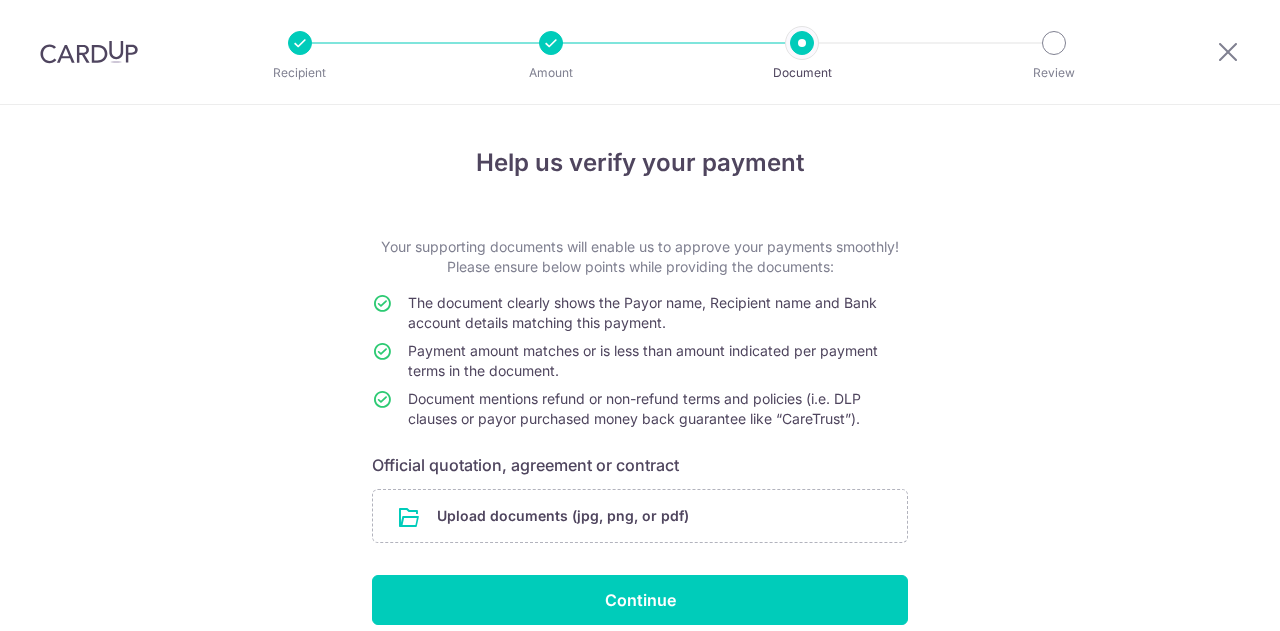 scroll, scrollTop: 0, scrollLeft: 0, axis: both 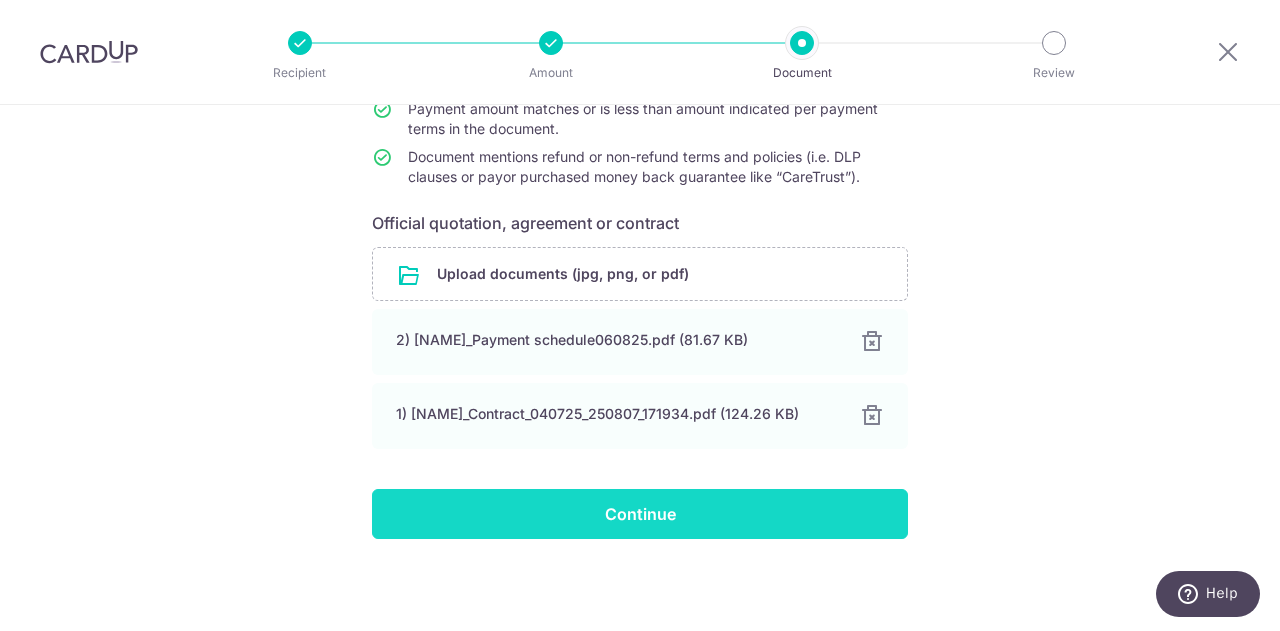 click on "Continue" at bounding box center (640, 514) 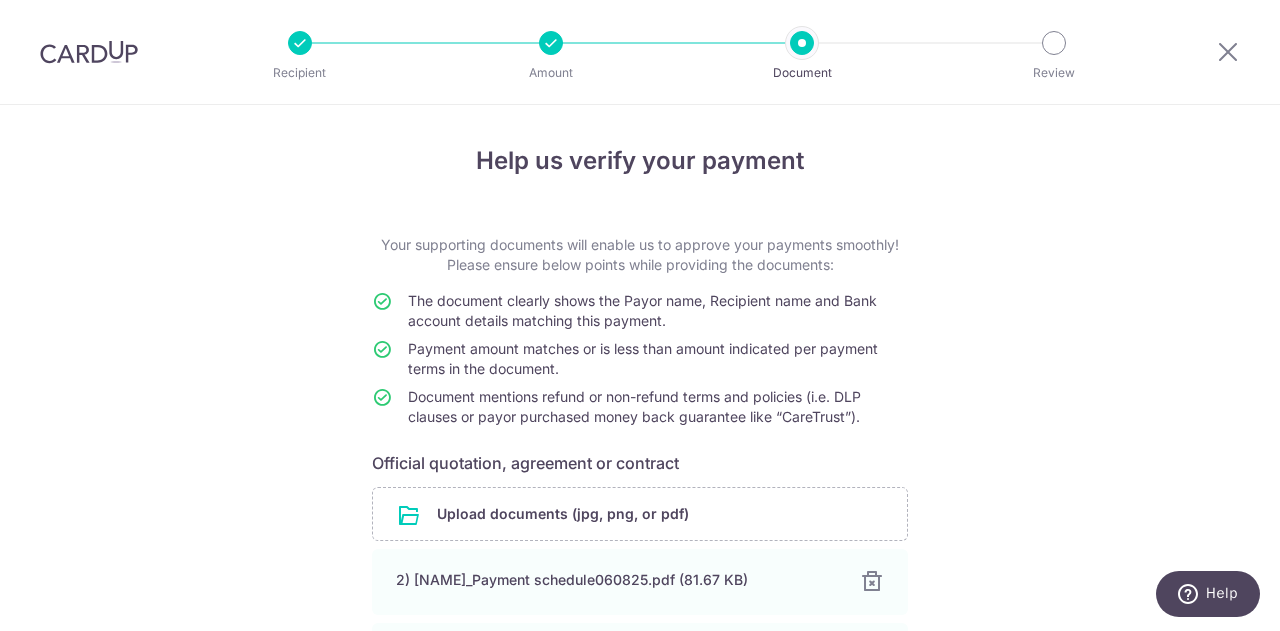 scroll, scrollTop: 0, scrollLeft: 0, axis: both 